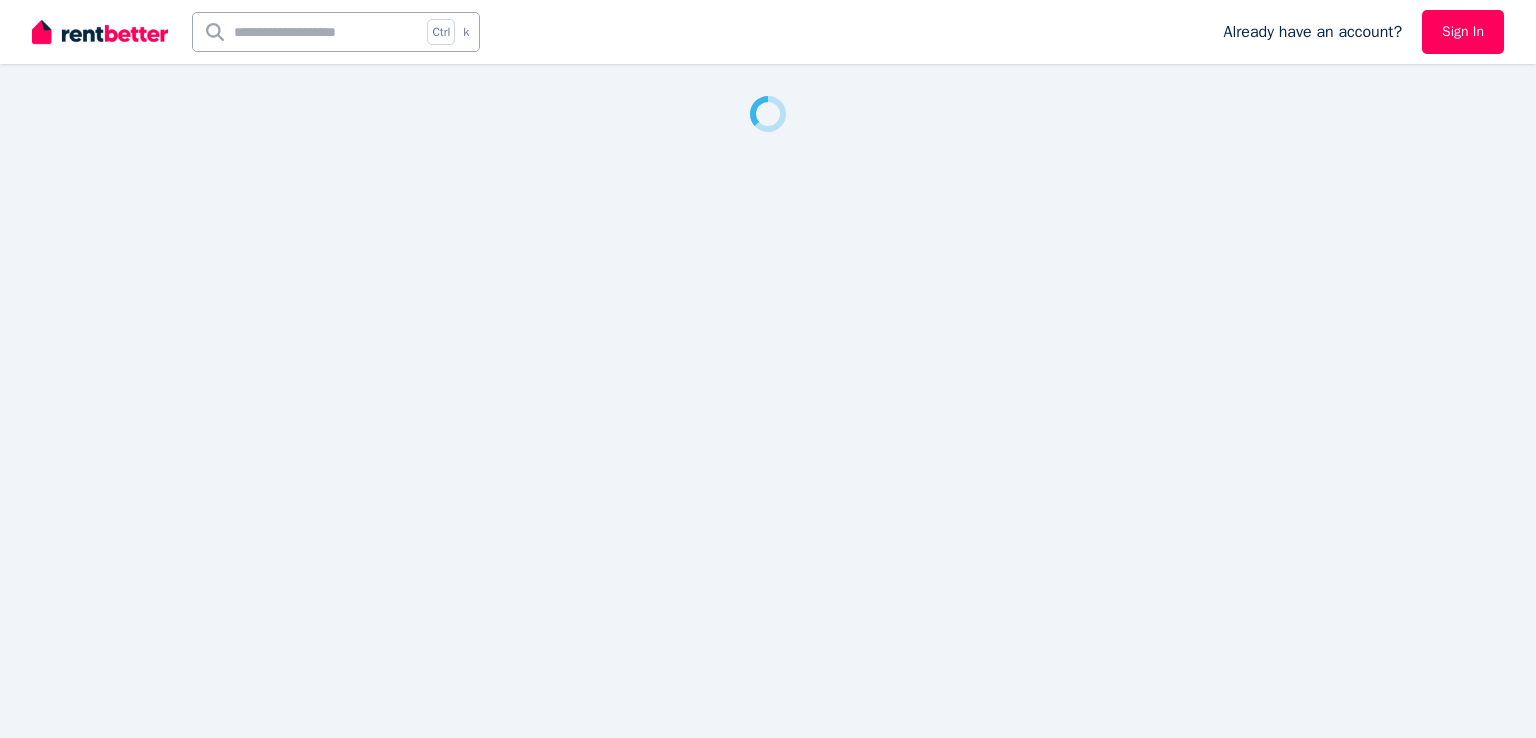 scroll, scrollTop: 0, scrollLeft: 0, axis: both 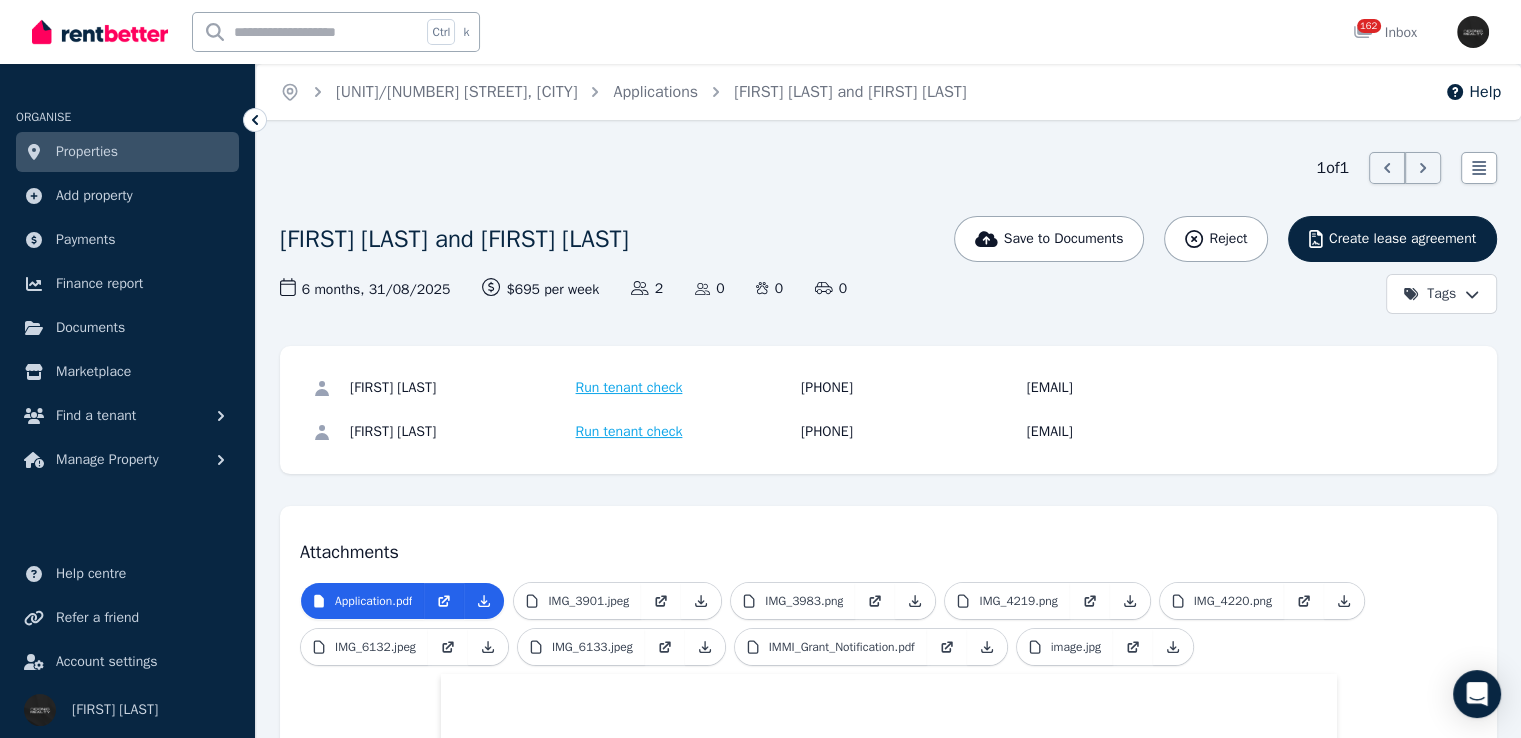 click on "Properties" at bounding box center (127, 152) 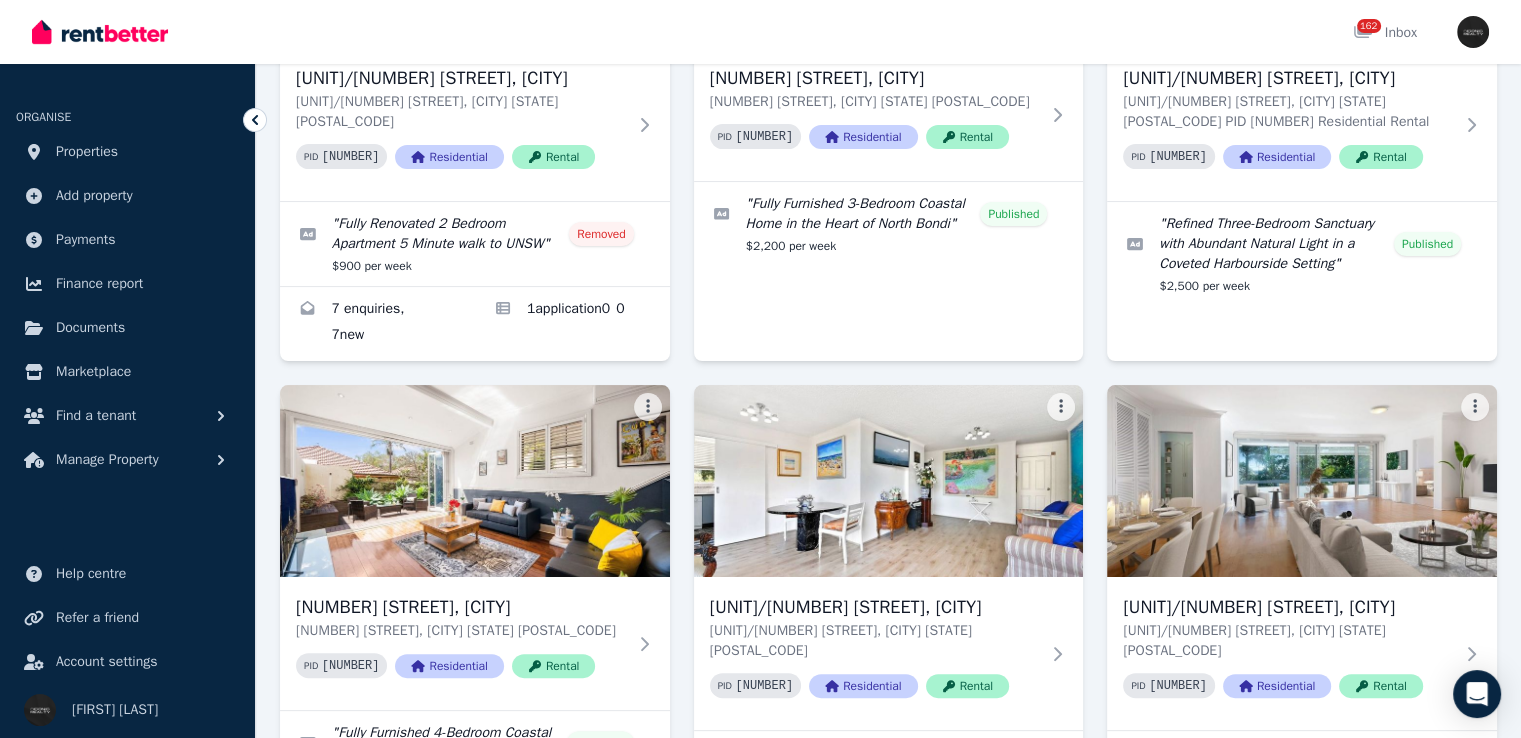 scroll, scrollTop: 500, scrollLeft: 0, axis: vertical 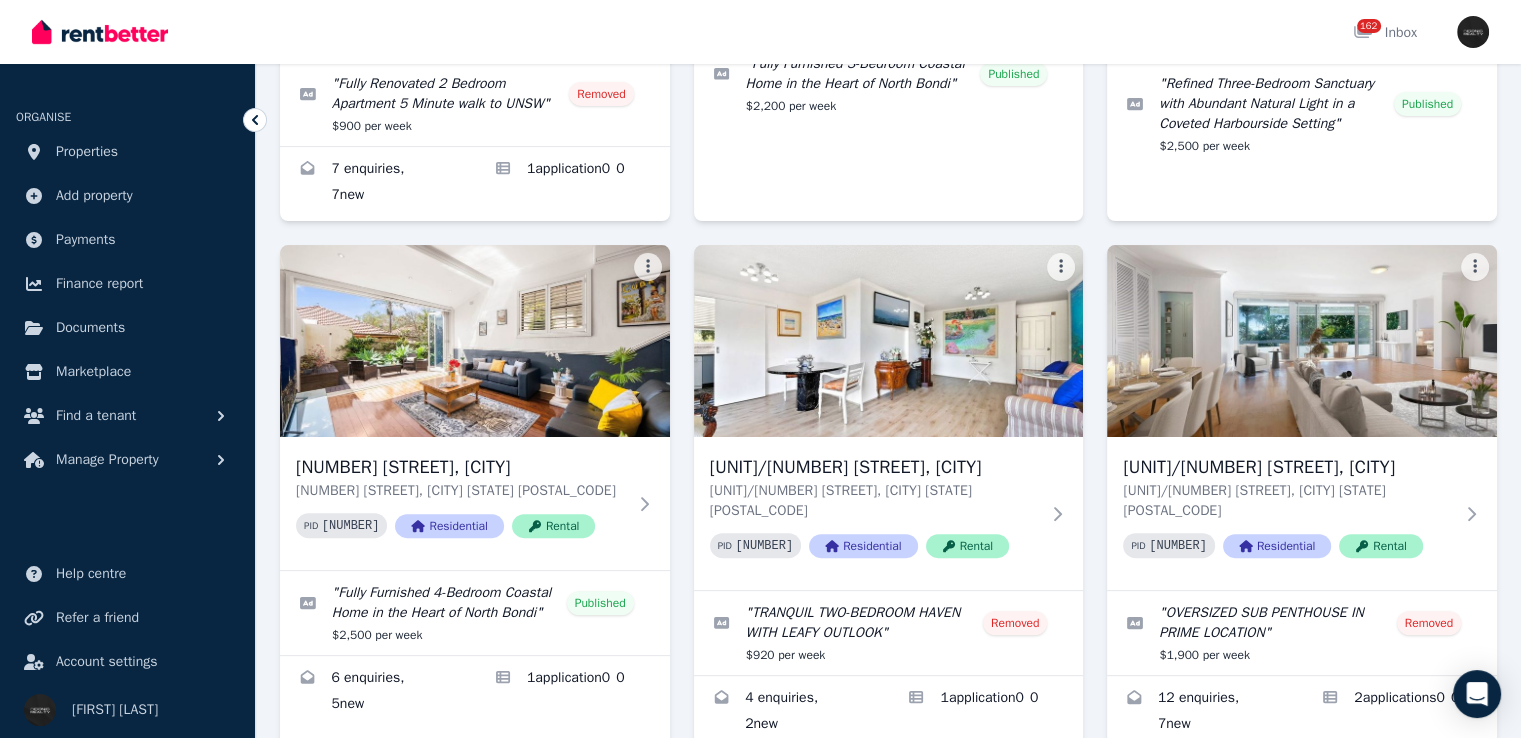 click on "[NUMBER] [STREET], [CITY] [NUMBER] [STREET], [CITY] [STATE] [POSTAL_CODE] PID   [NUMBER] Residential Rental" at bounding box center [475, 503] 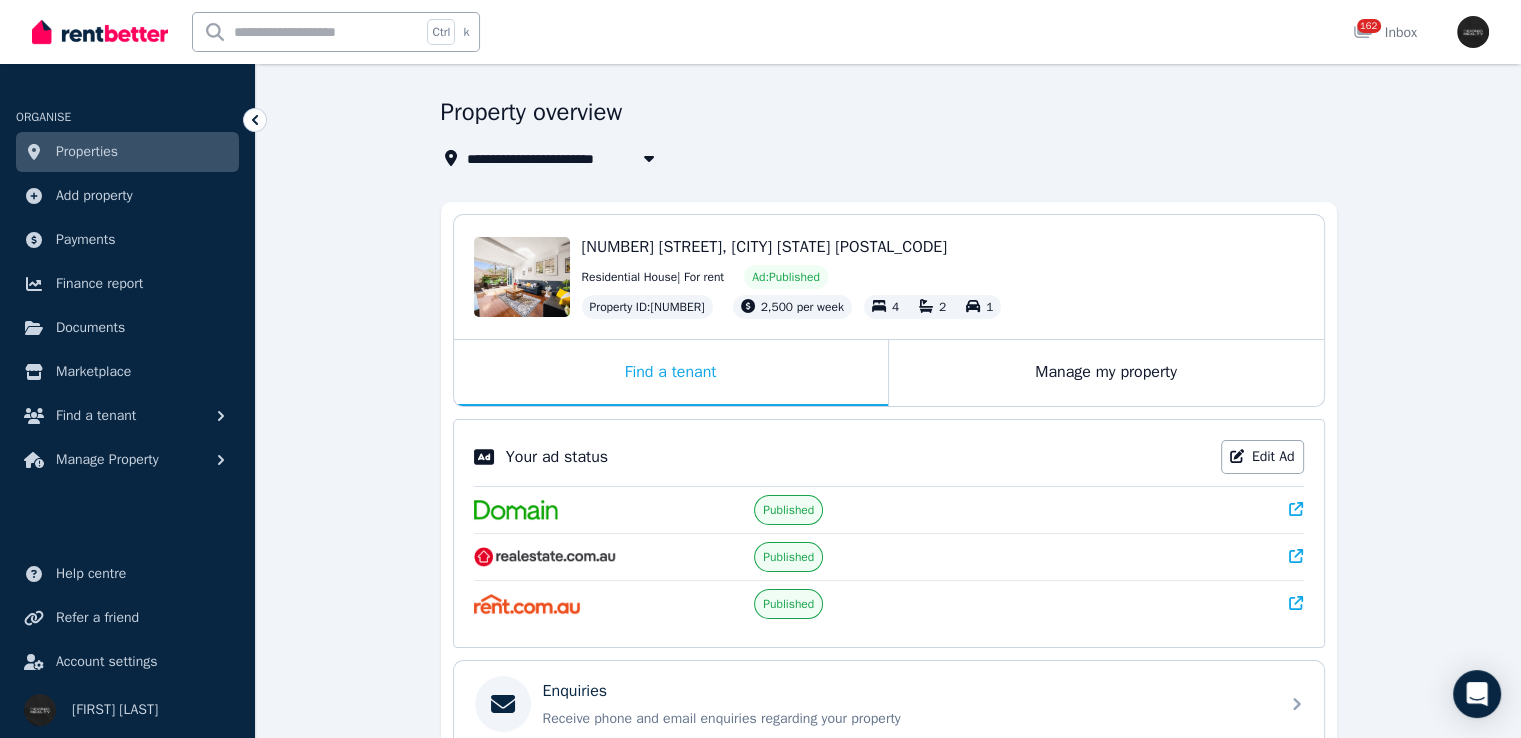 scroll, scrollTop: 100, scrollLeft: 0, axis: vertical 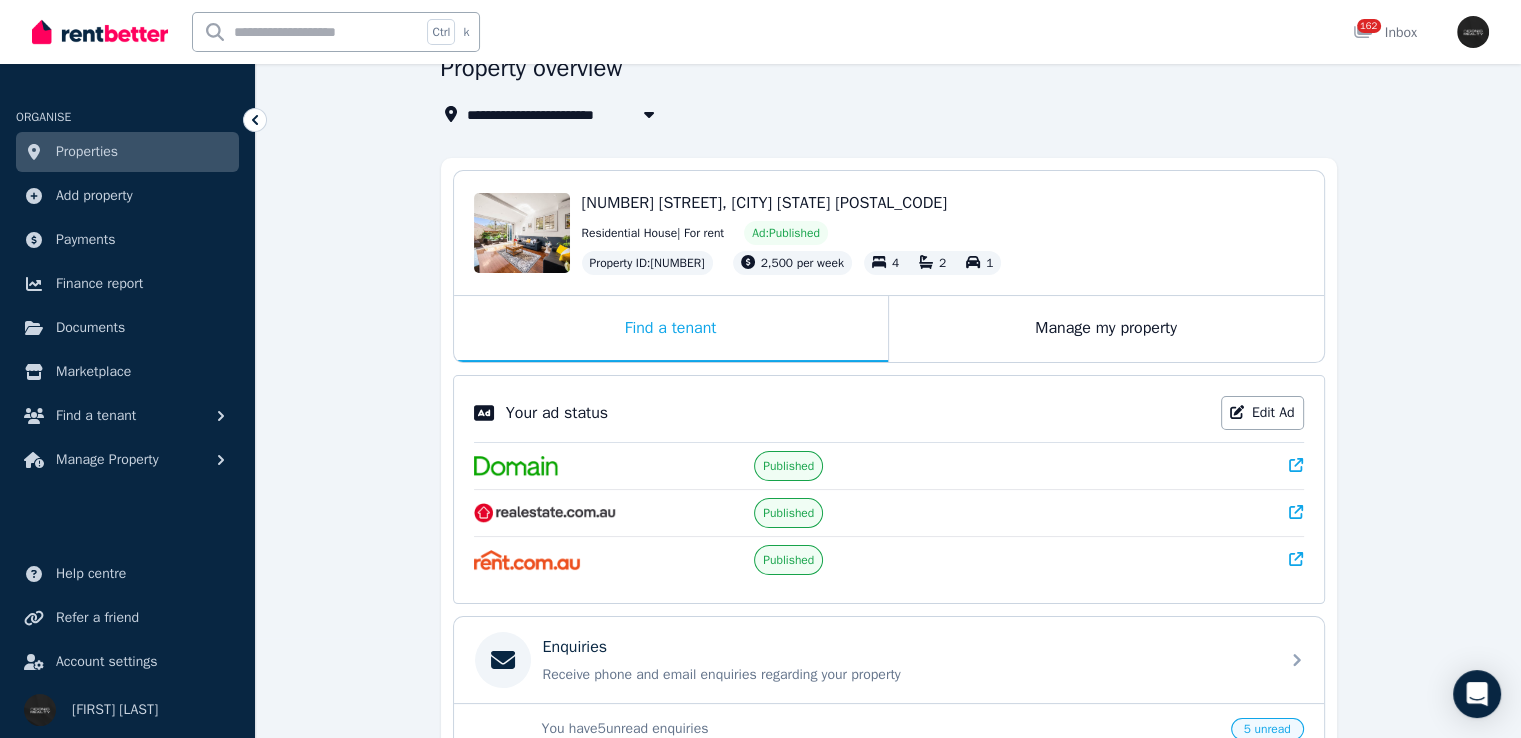click 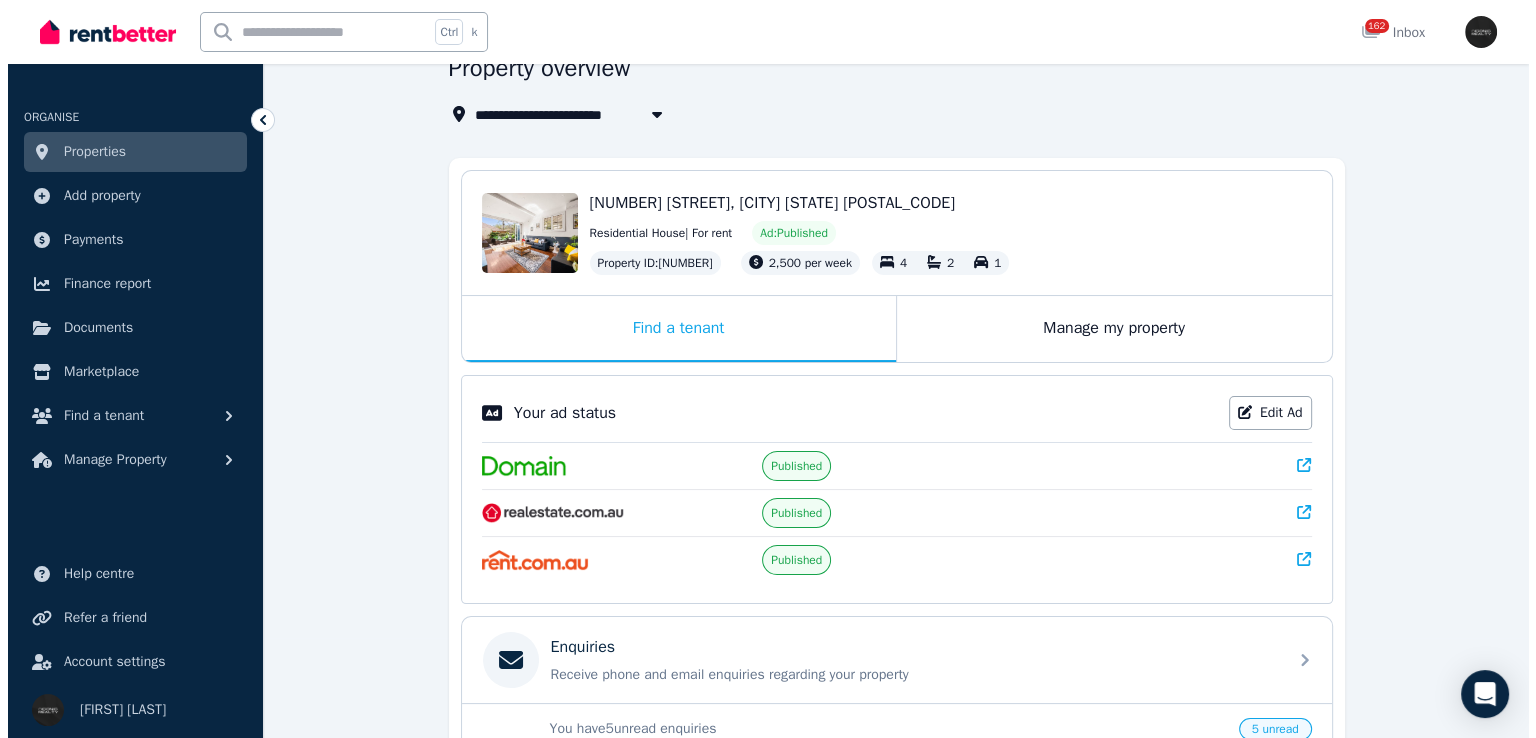 scroll, scrollTop: 0, scrollLeft: 0, axis: both 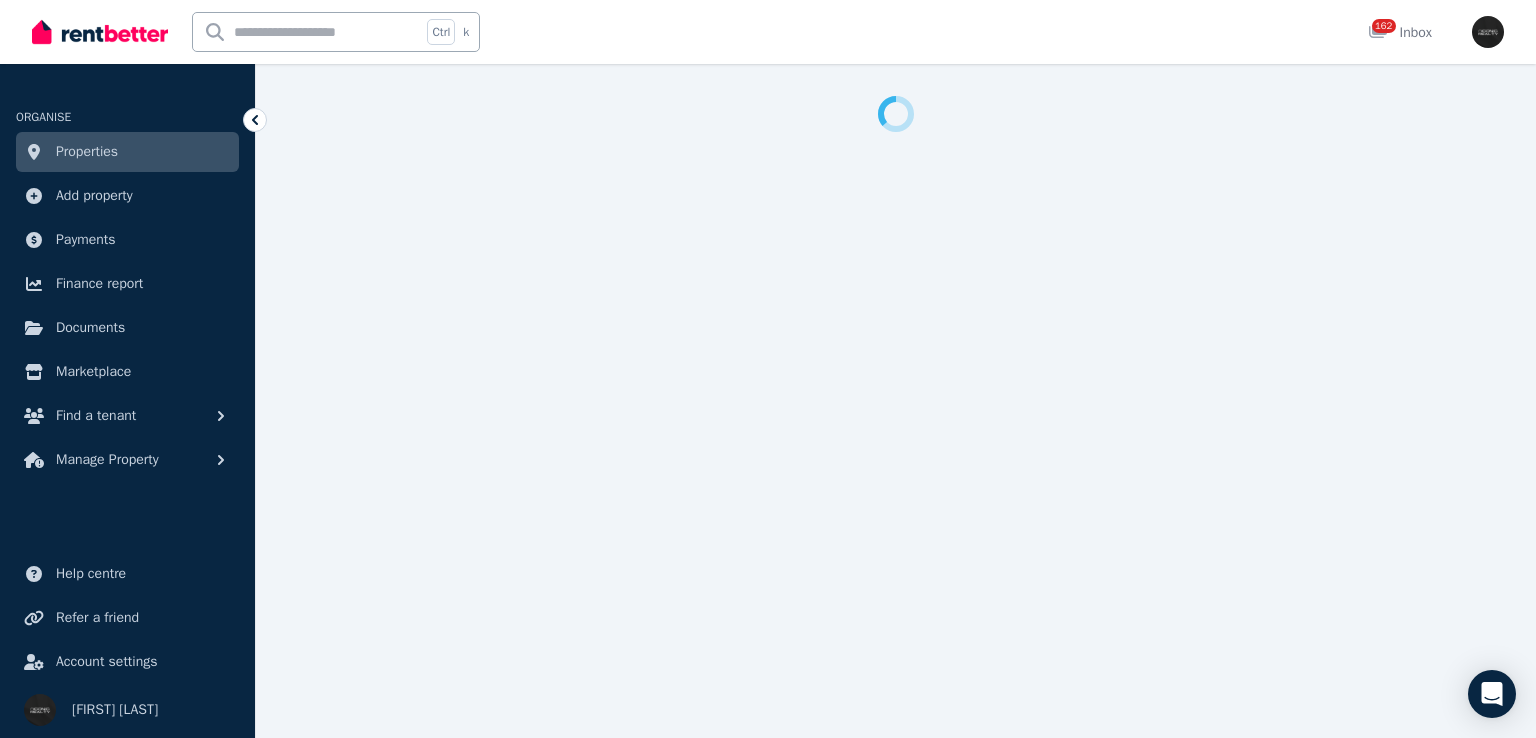 select on "**********" 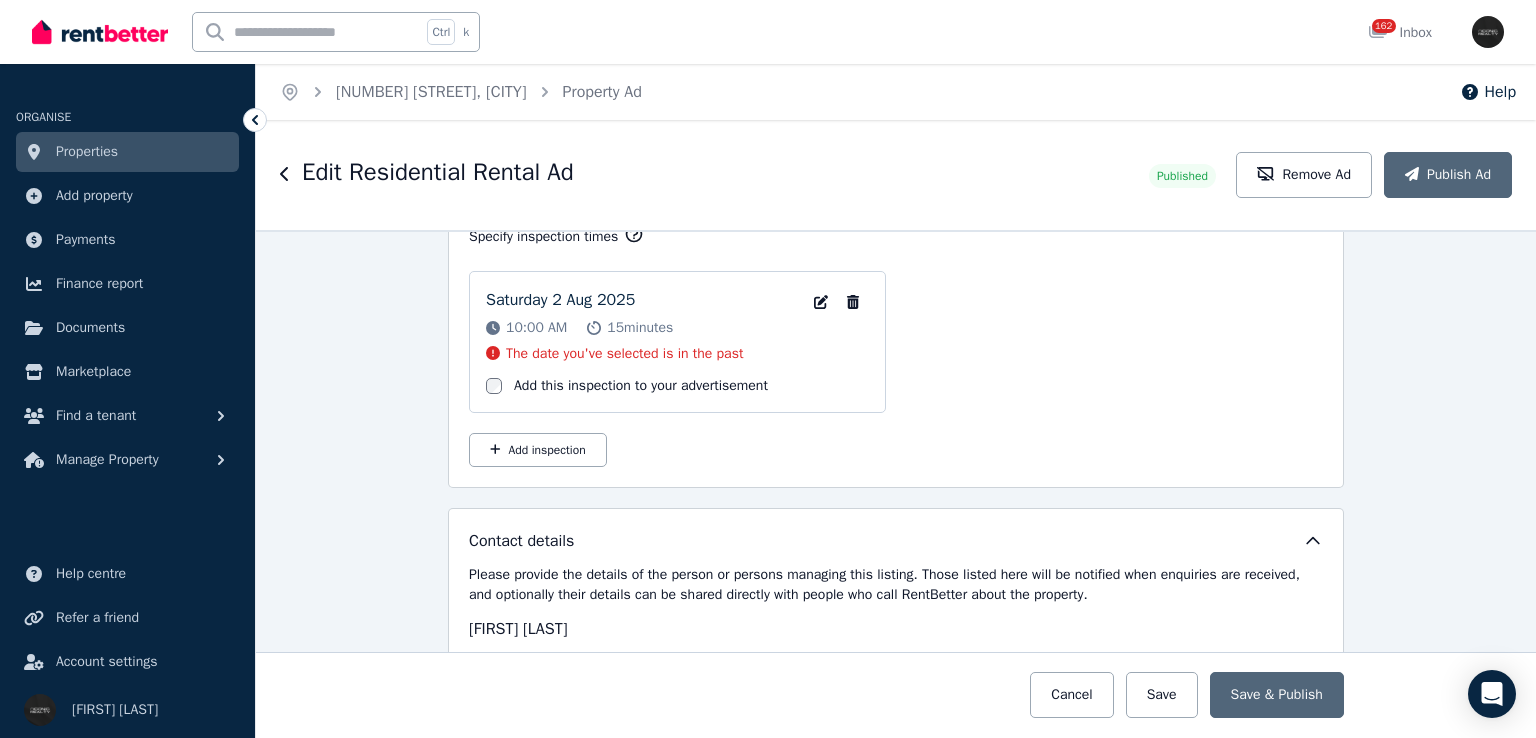 scroll, scrollTop: 3321, scrollLeft: 0, axis: vertical 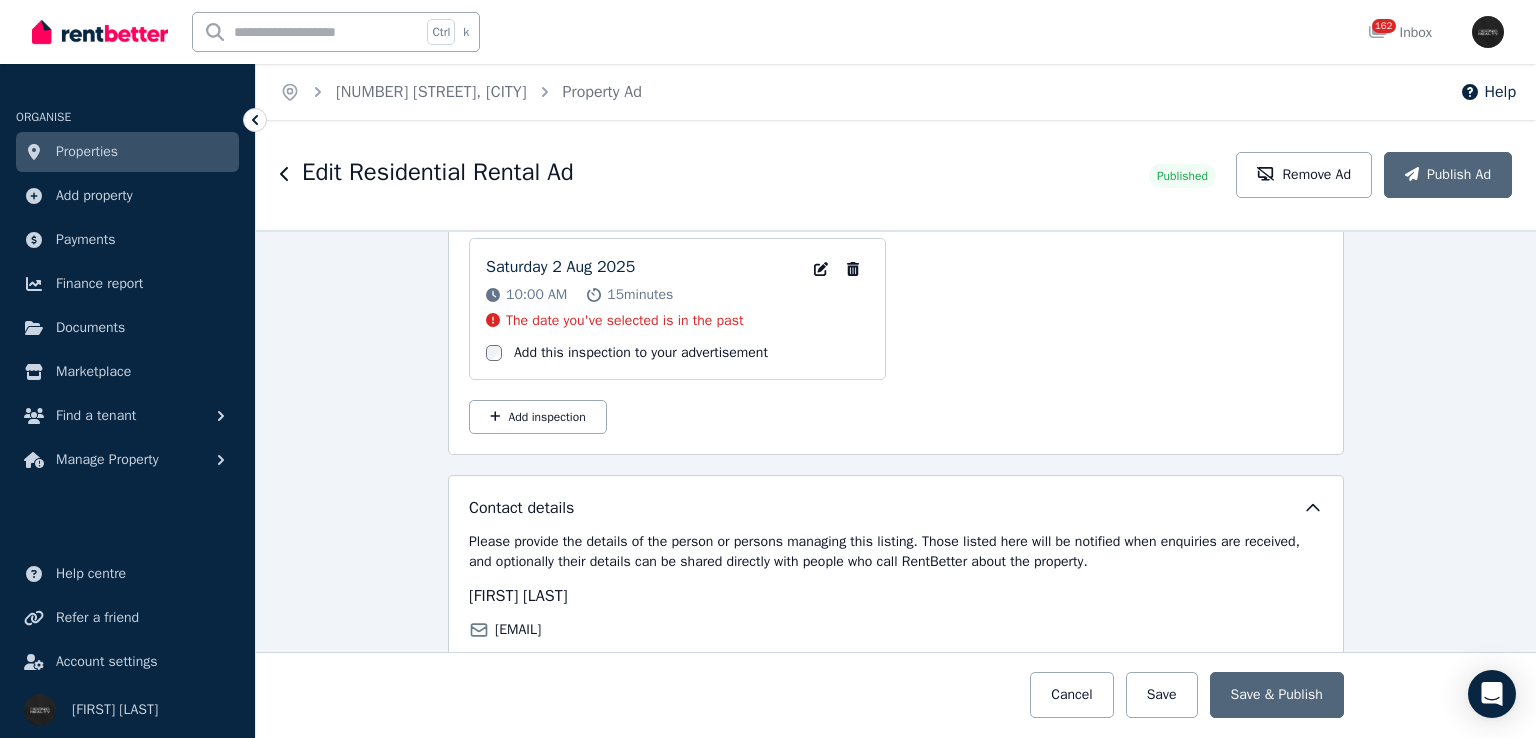 click 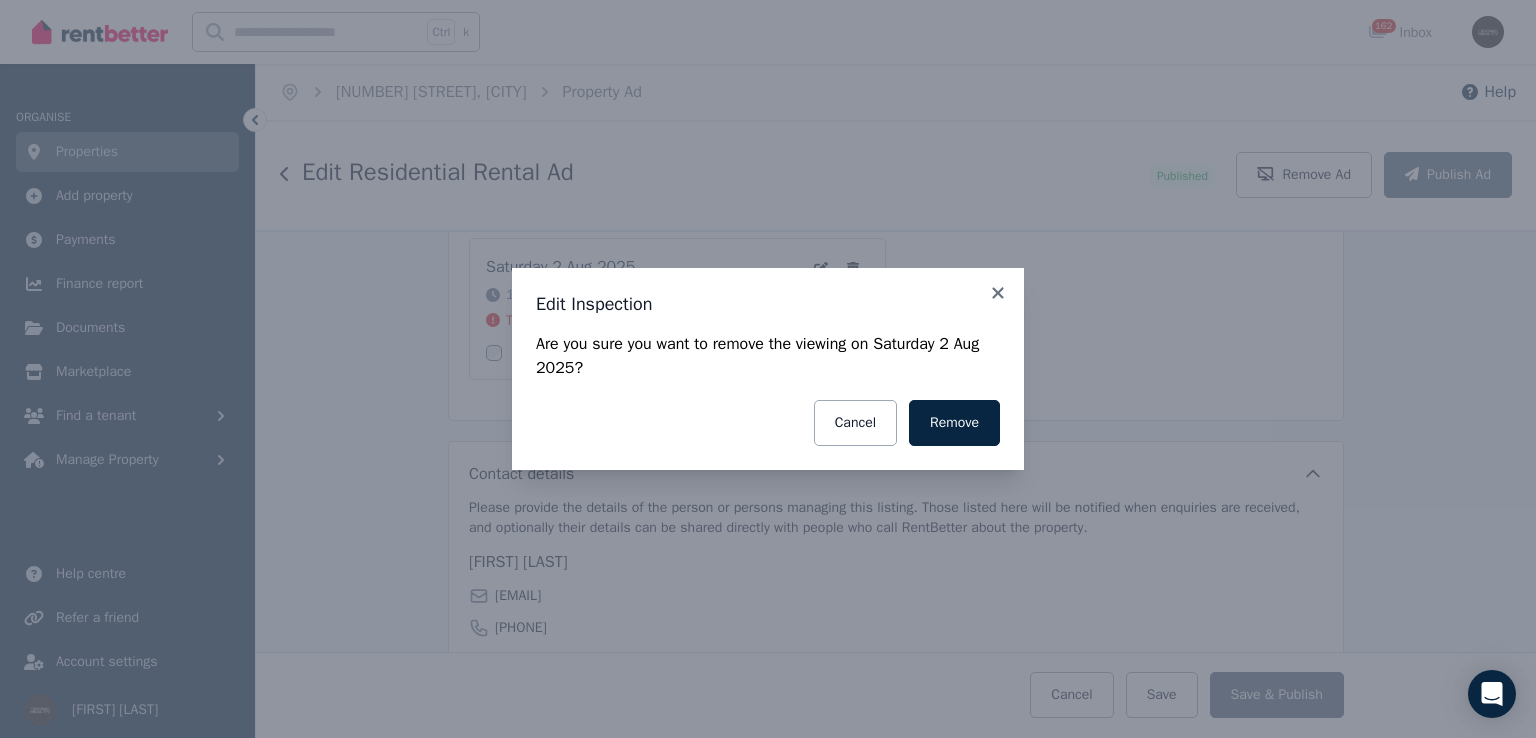 click on "Remove" at bounding box center [954, 423] 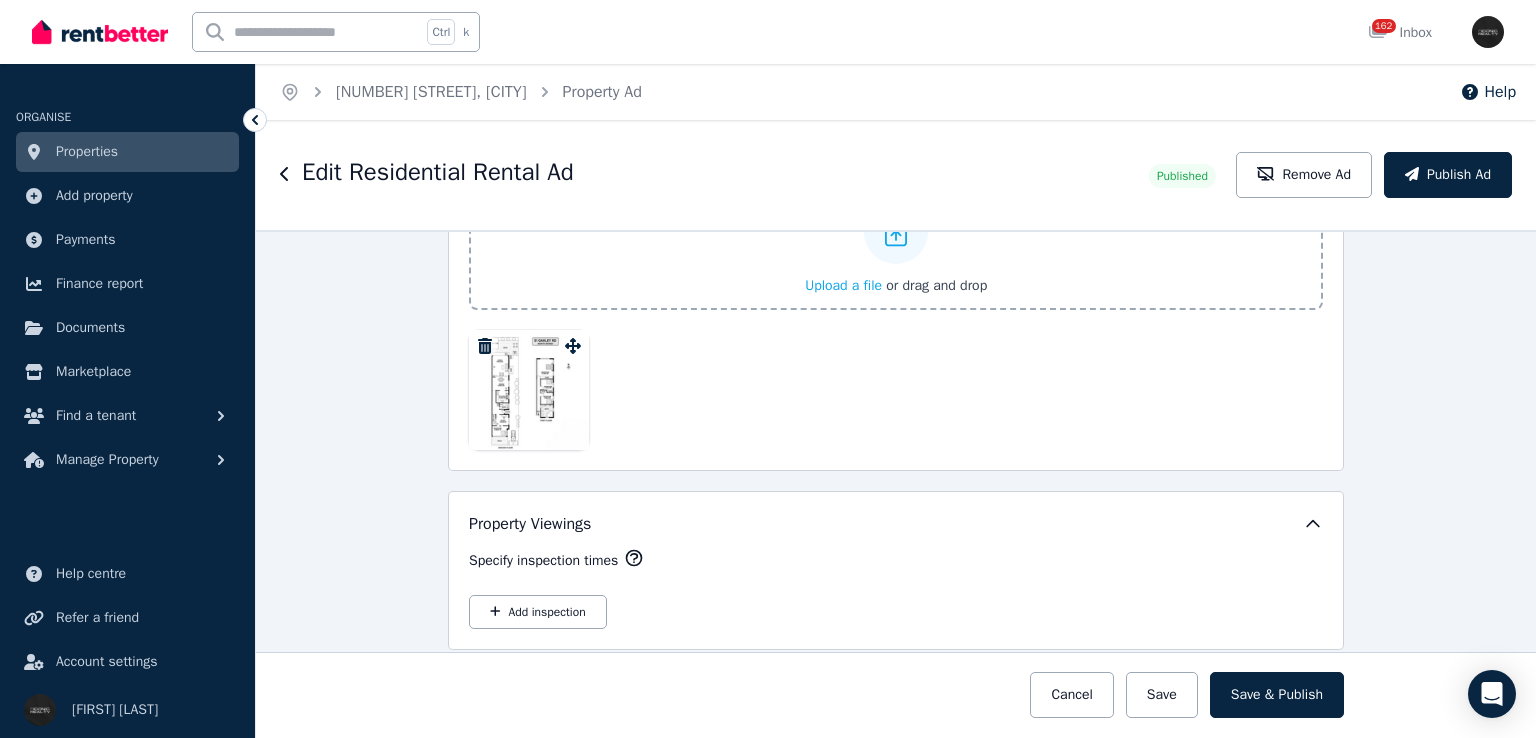 scroll, scrollTop: 3064, scrollLeft: 0, axis: vertical 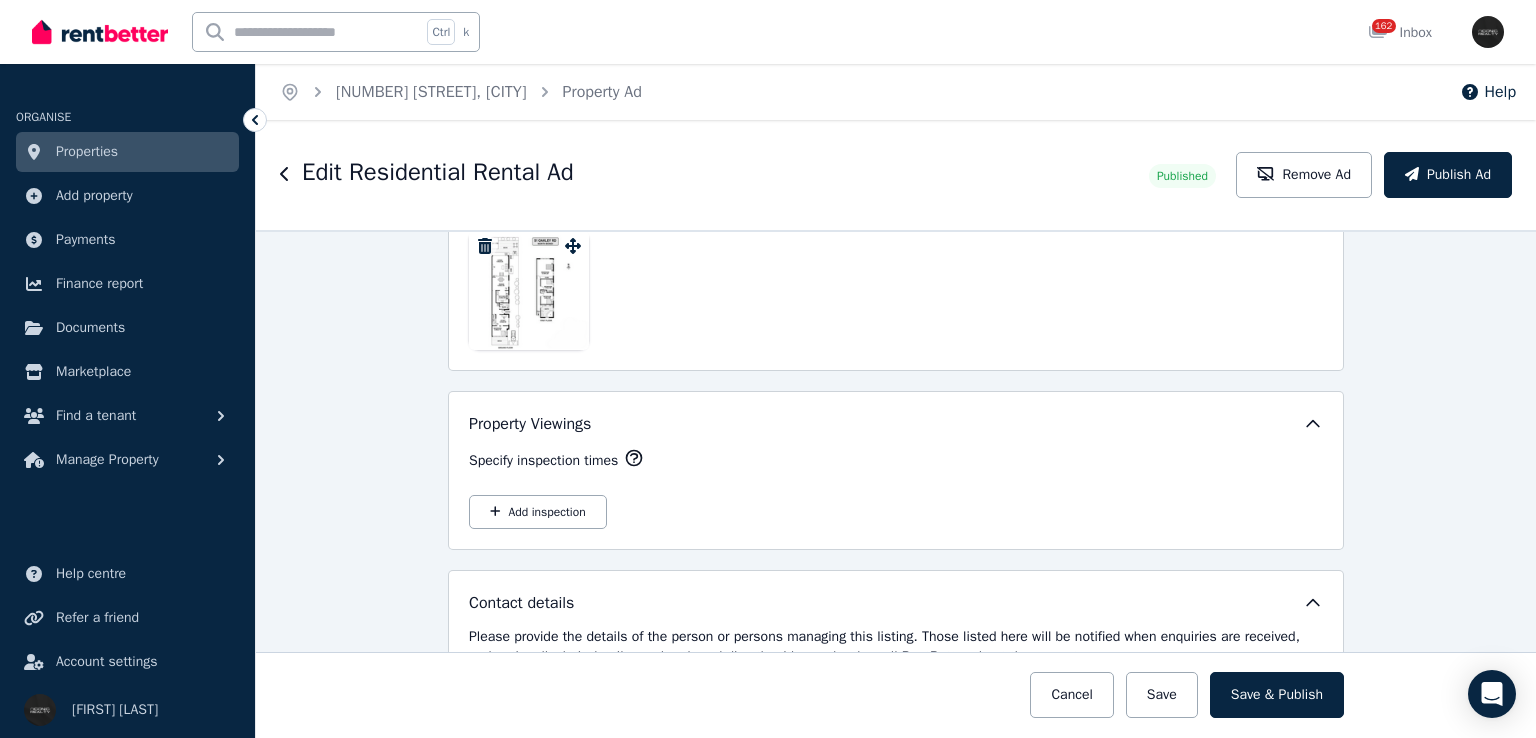 click on "Add inspection" at bounding box center [538, 512] 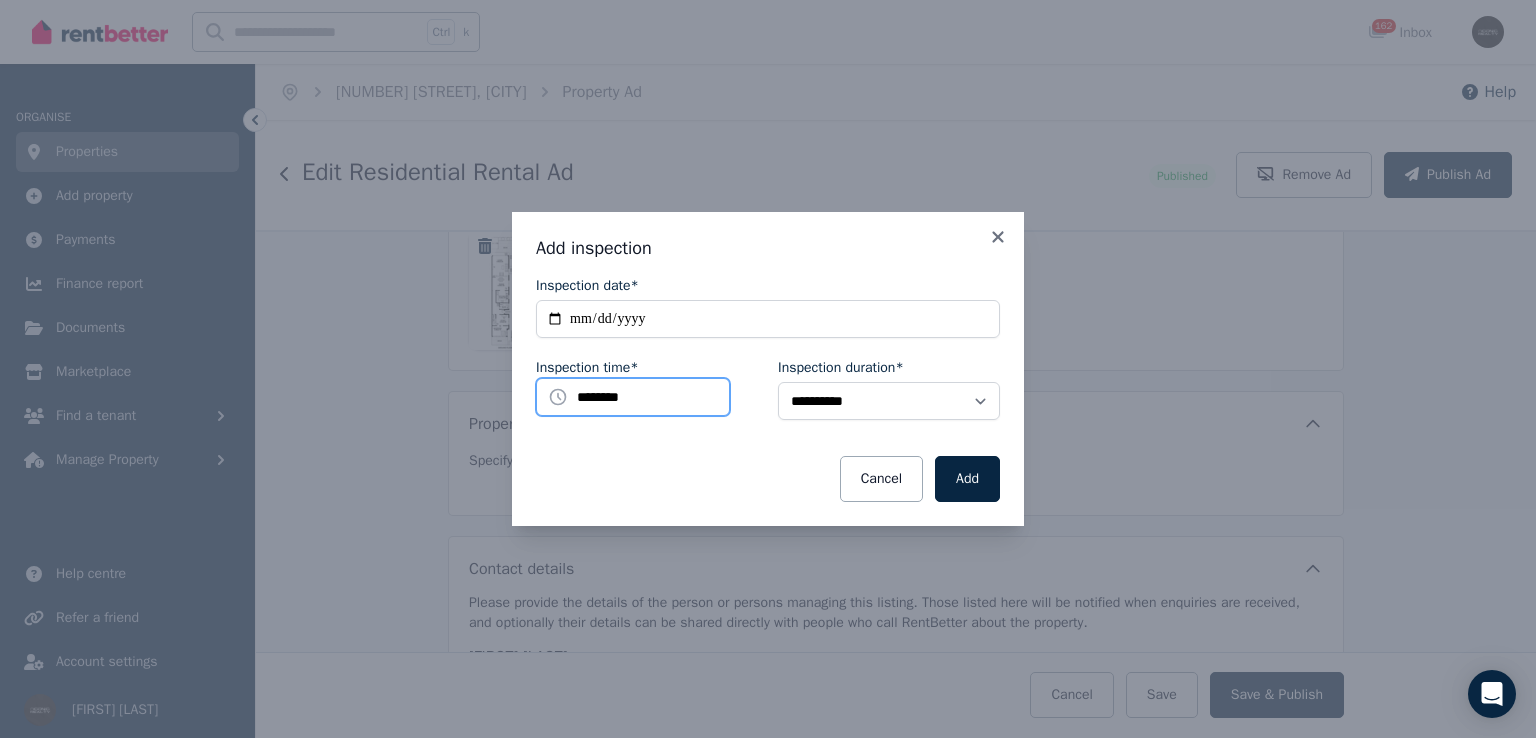 click on "********" at bounding box center [633, 397] 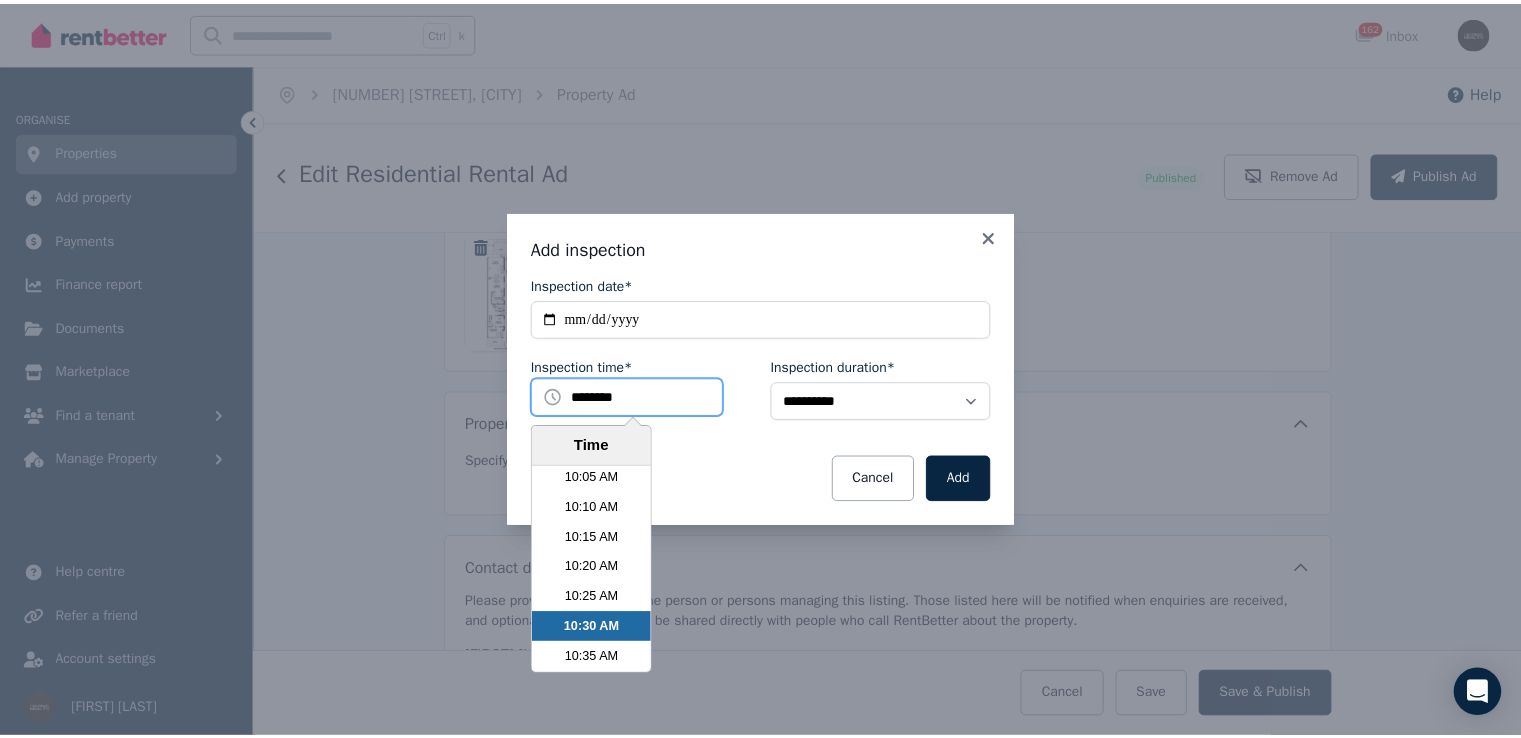 scroll, scrollTop: 3590, scrollLeft: 0, axis: vertical 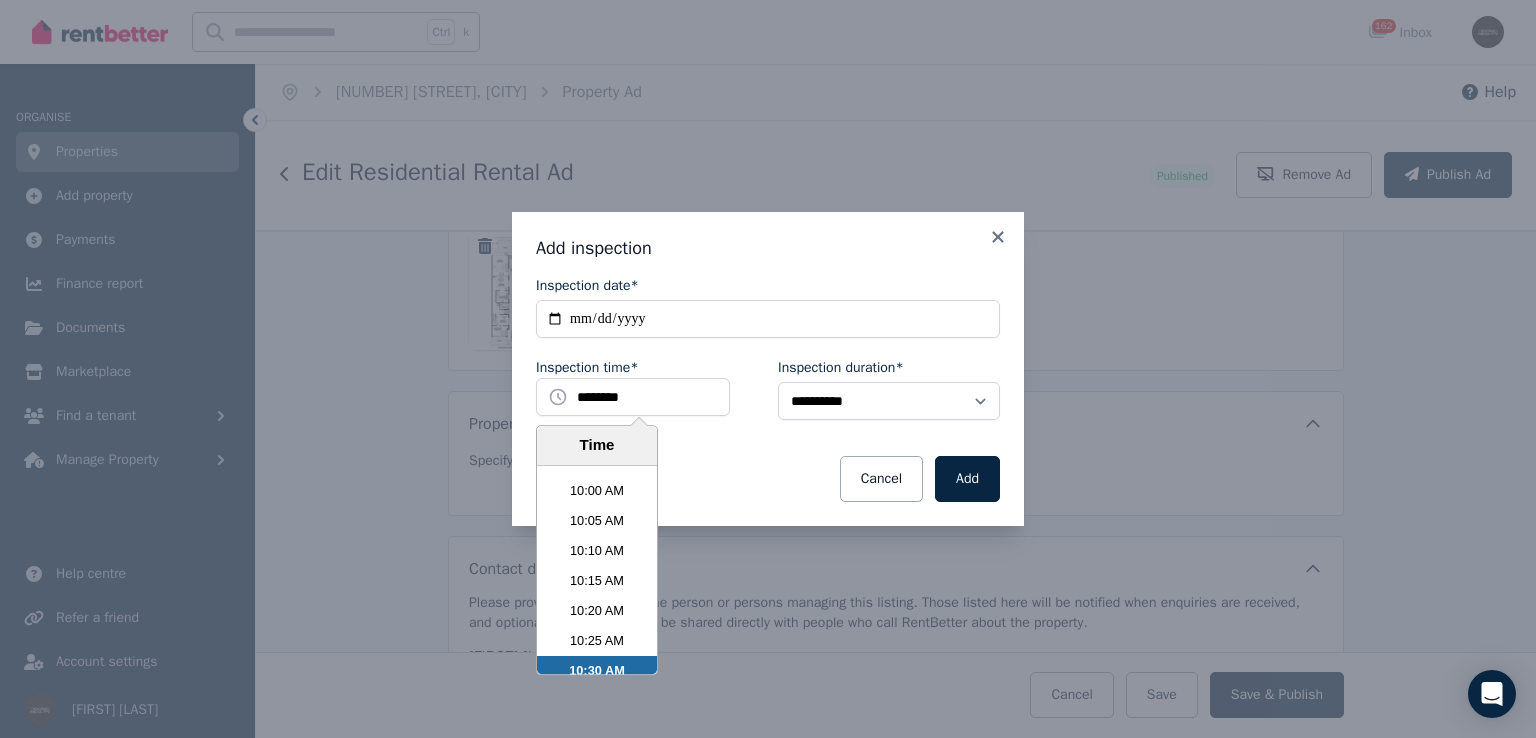 click on "10:00 AM" at bounding box center [597, 491] 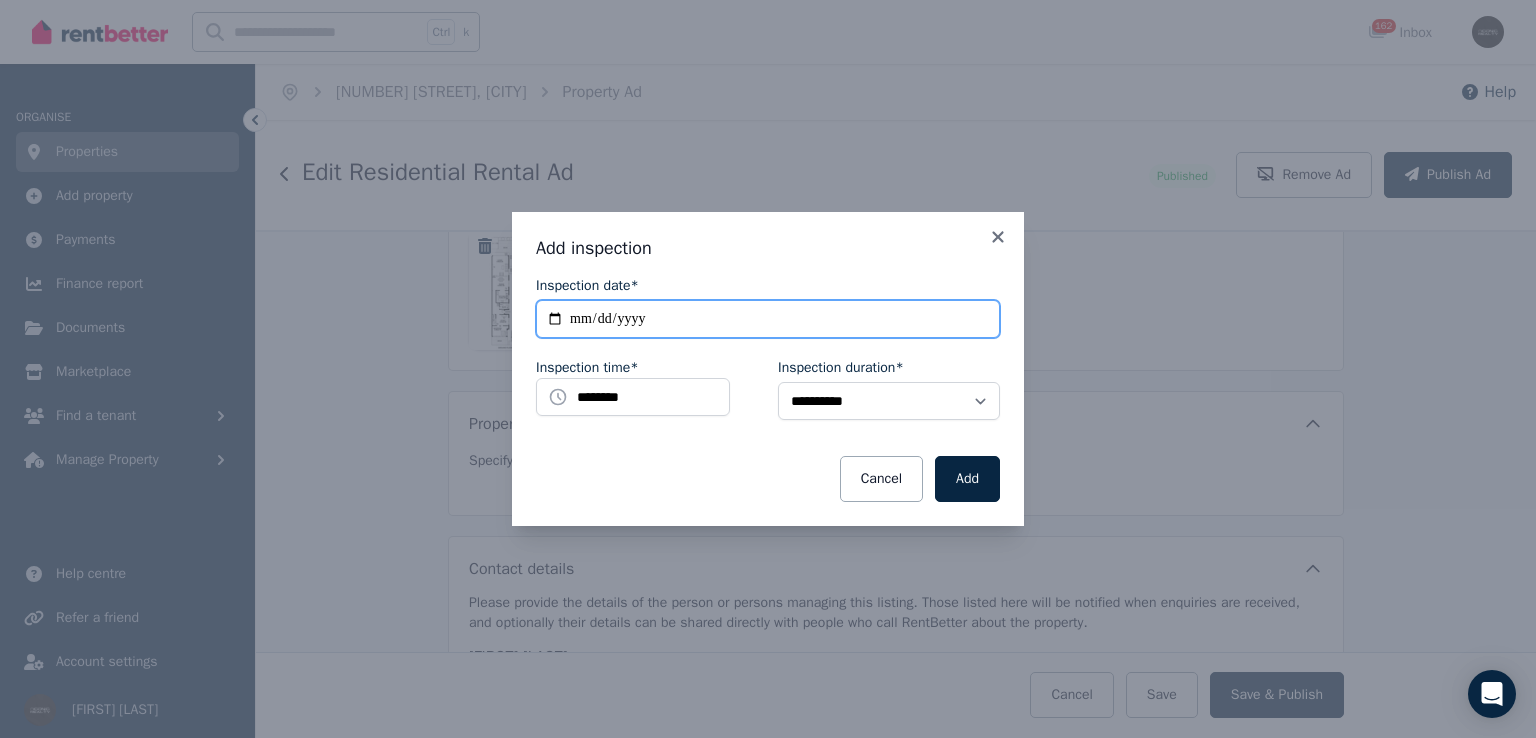 click on "**********" at bounding box center [768, 319] 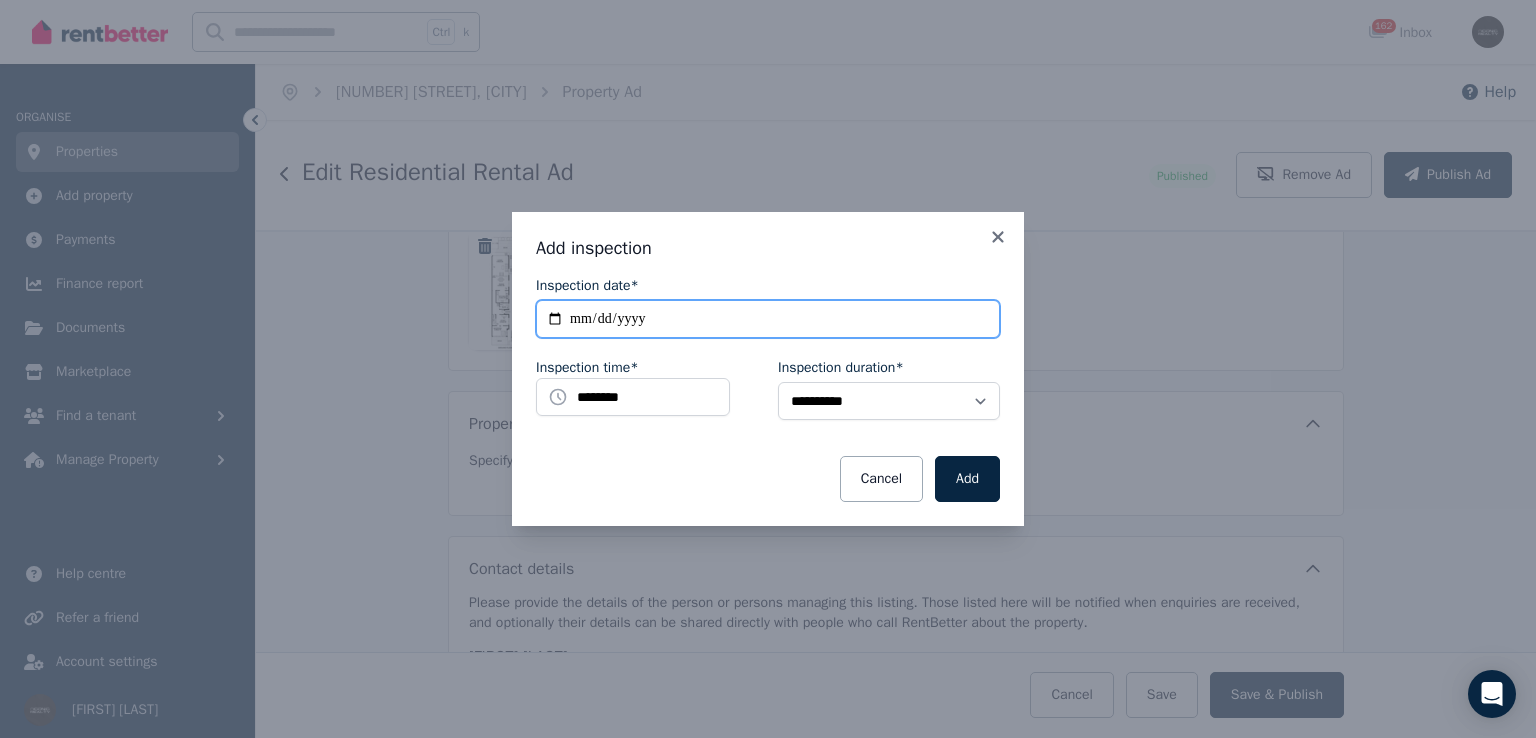 type on "**********" 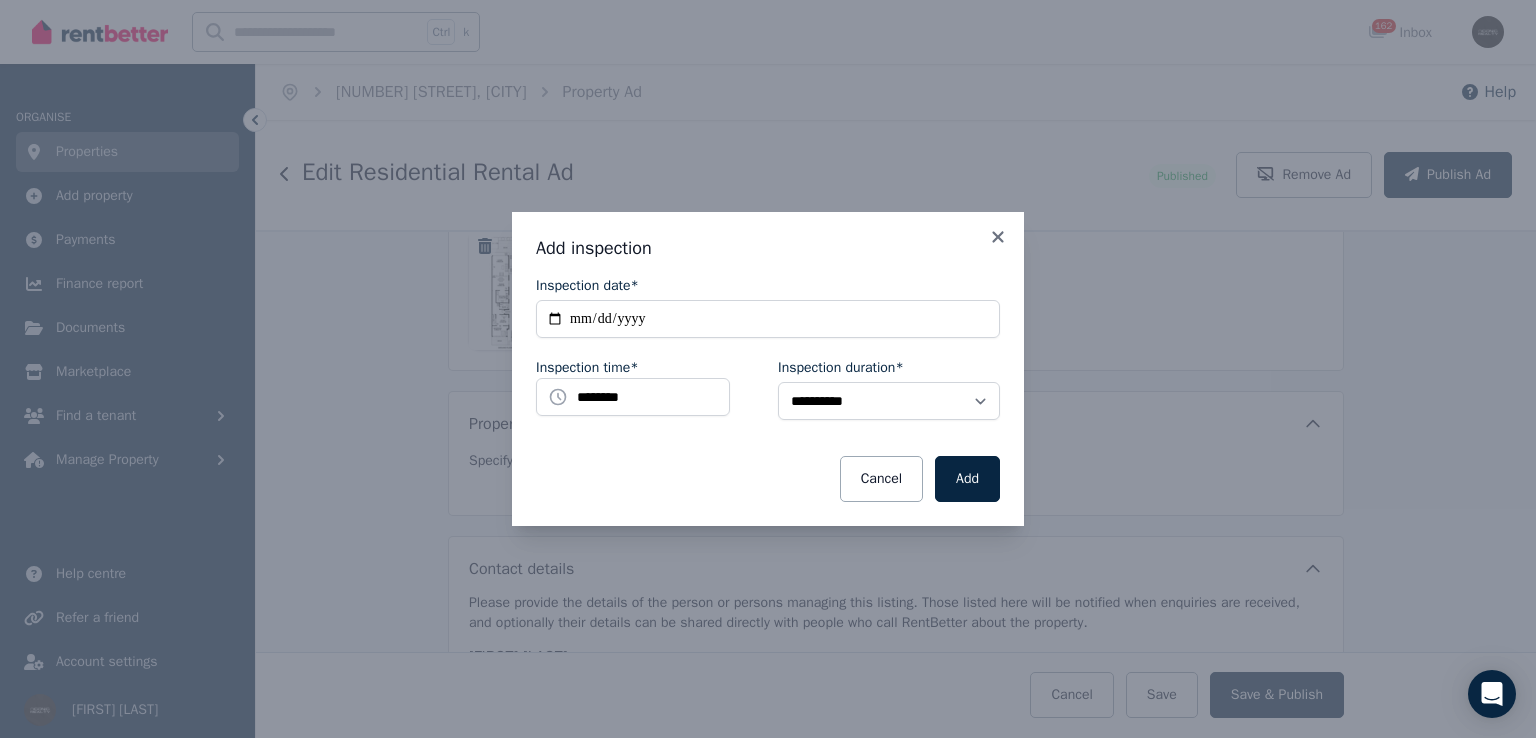 click on "Add" at bounding box center (967, 479) 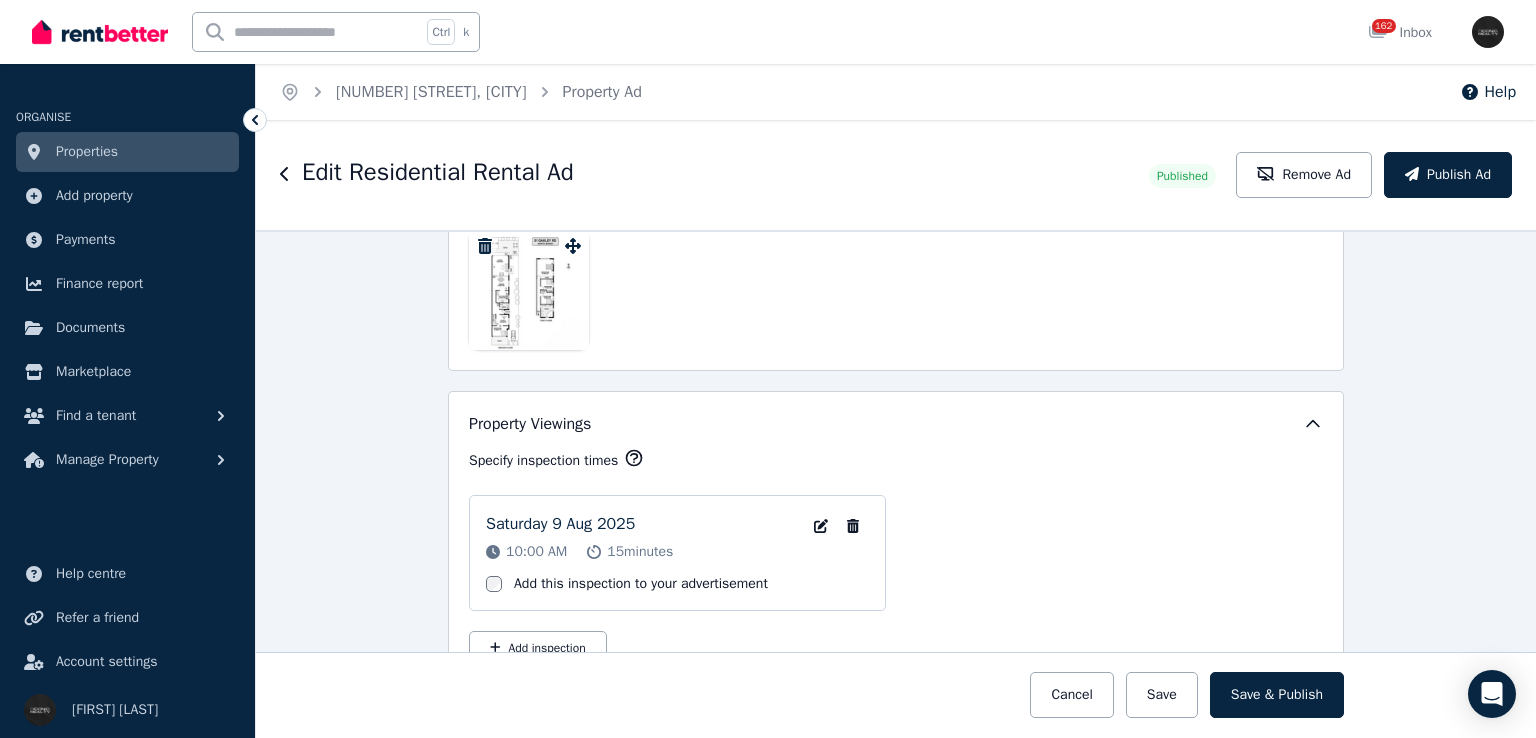 click on "Save & Publish" at bounding box center [1277, 695] 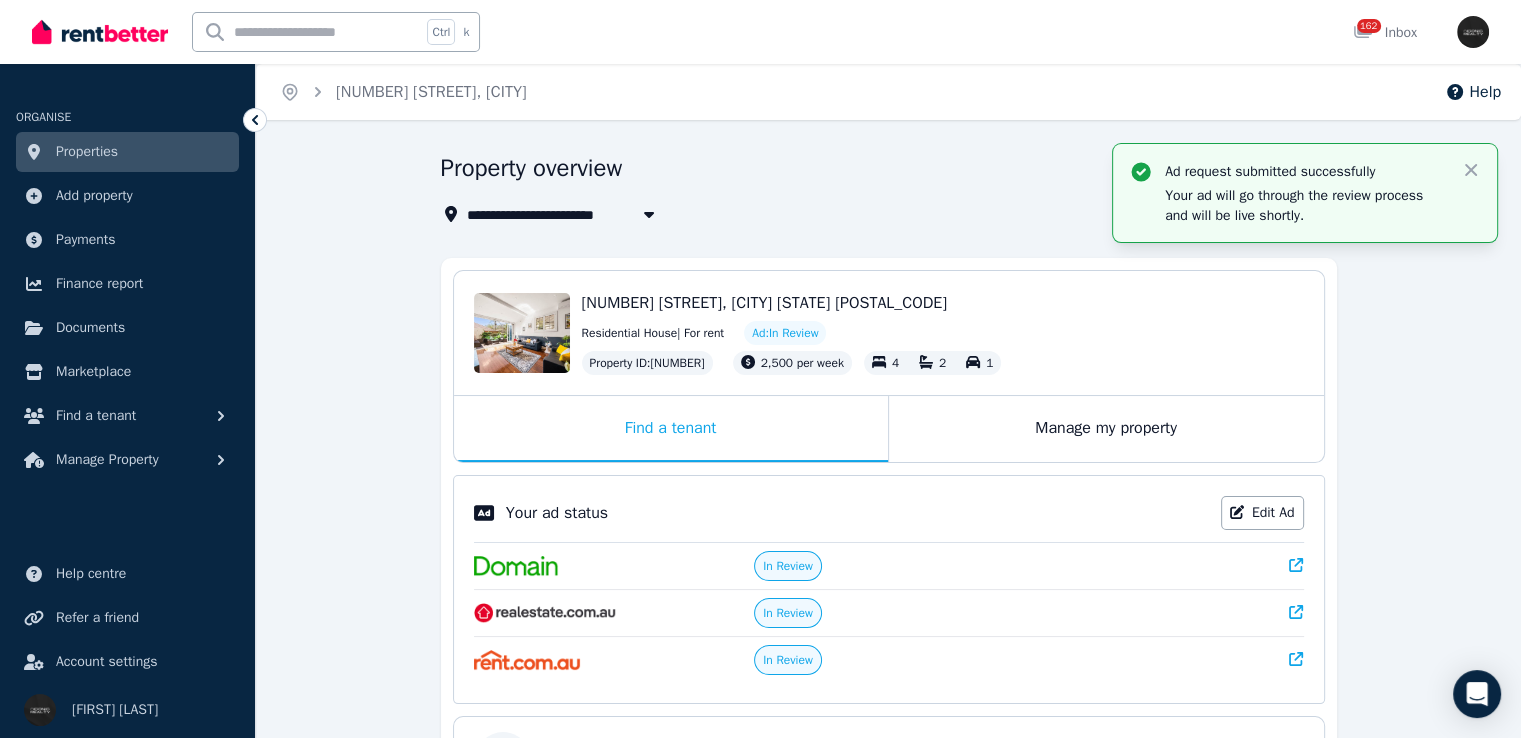 click on "[NUMBER] [STREET], [CITY]" at bounding box center (568, 214) 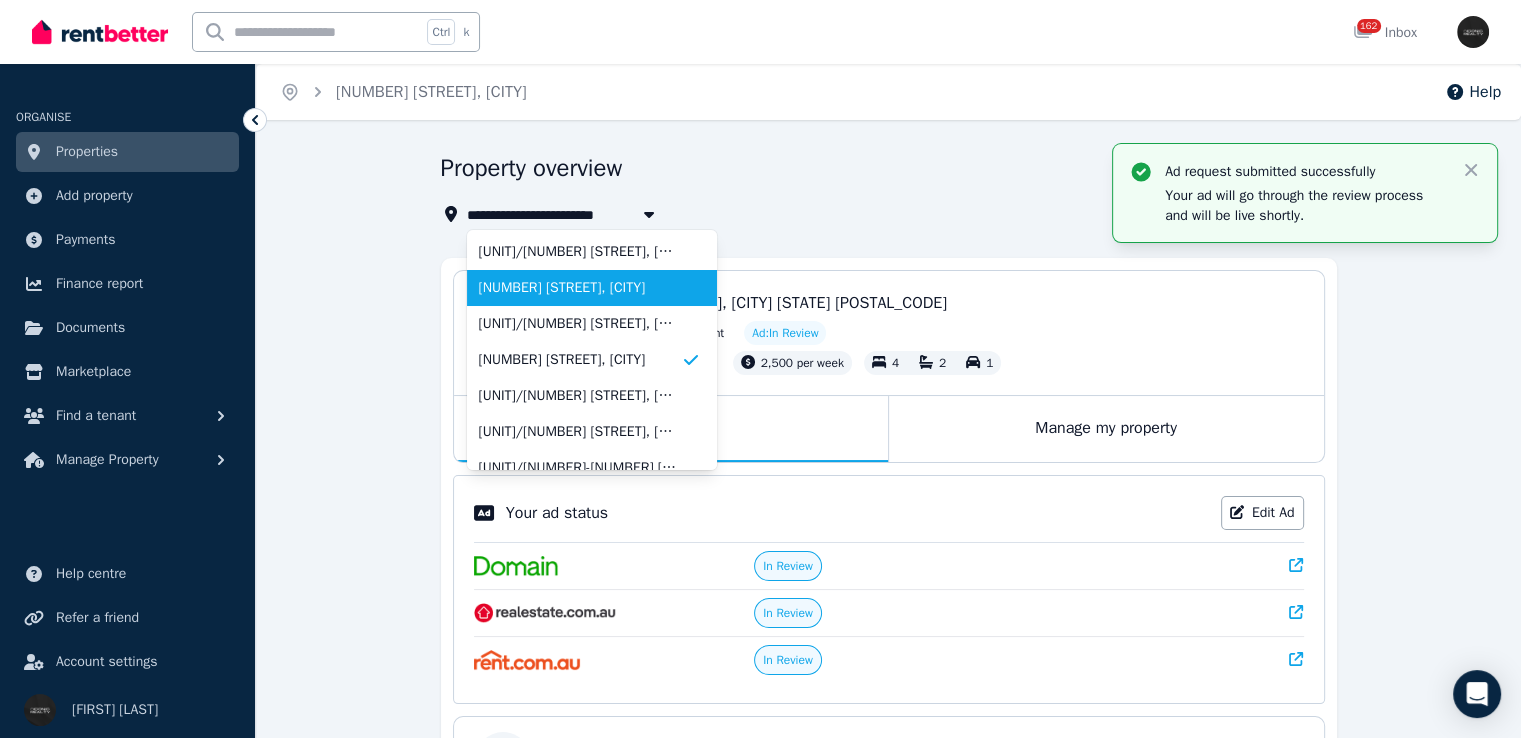 click on "[NUMBER] [STREET], [CITY]" at bounding box center (580, 288) 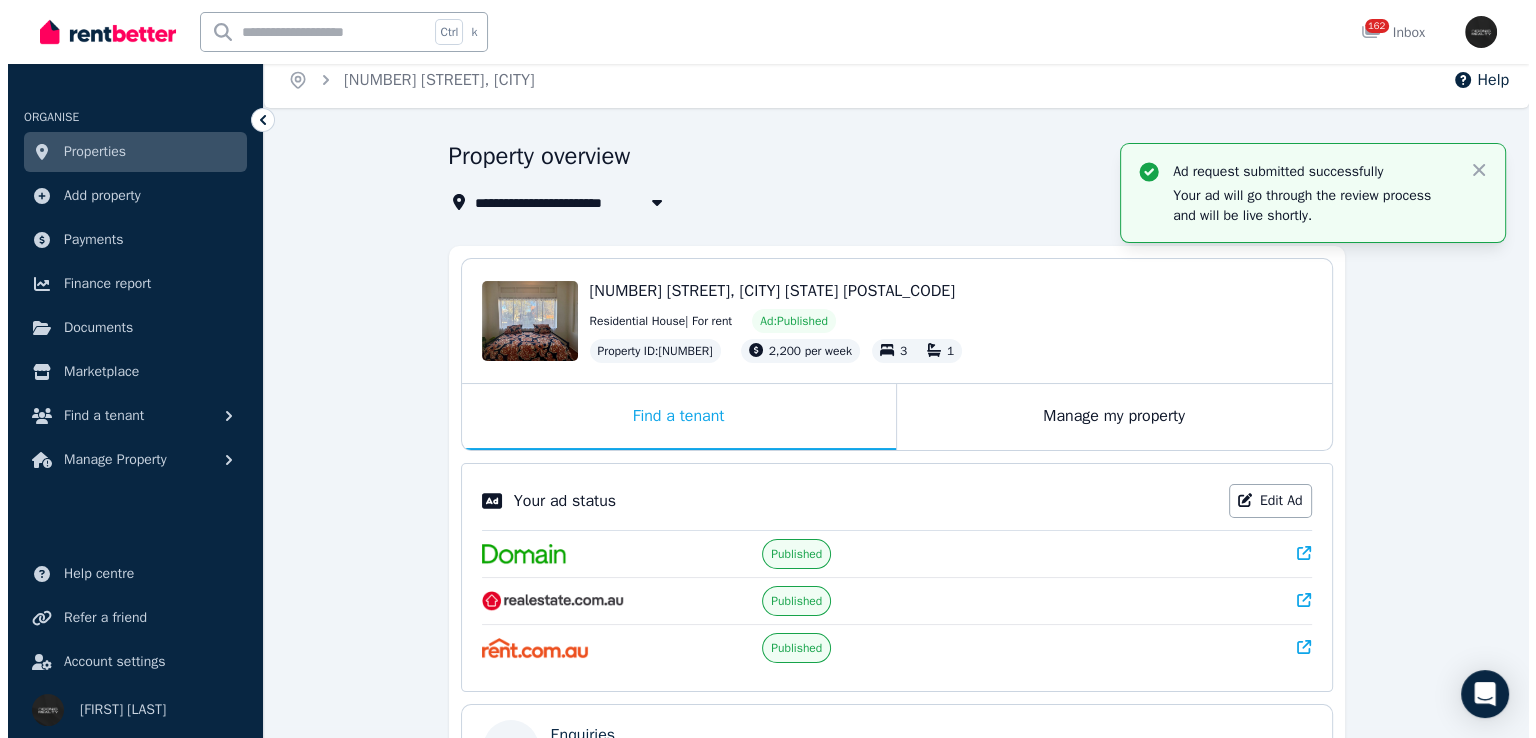 scroll, scrollTop: 0, scrollLeft: 0, axis: both 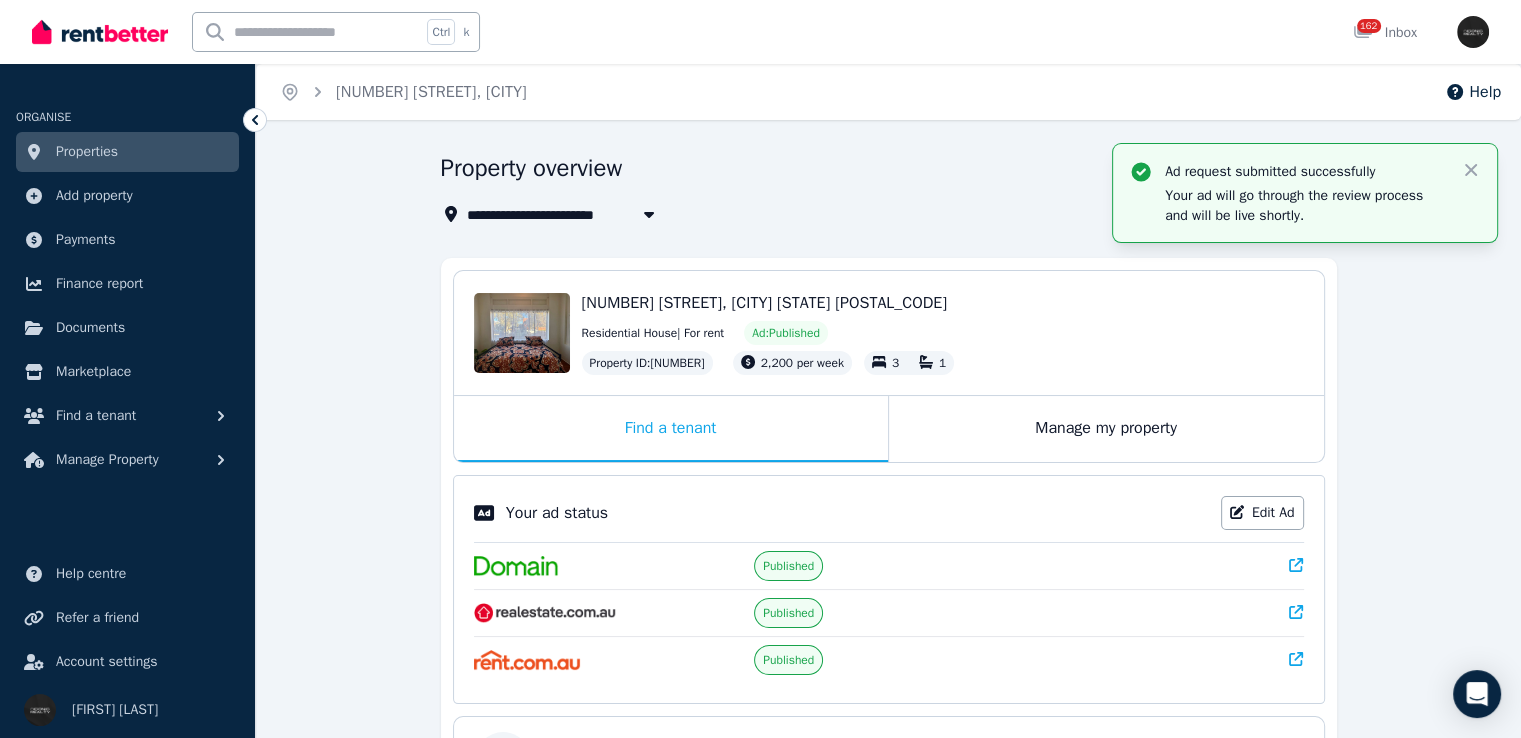 click on "Edit Ad" at bounding box center (1262, 513) 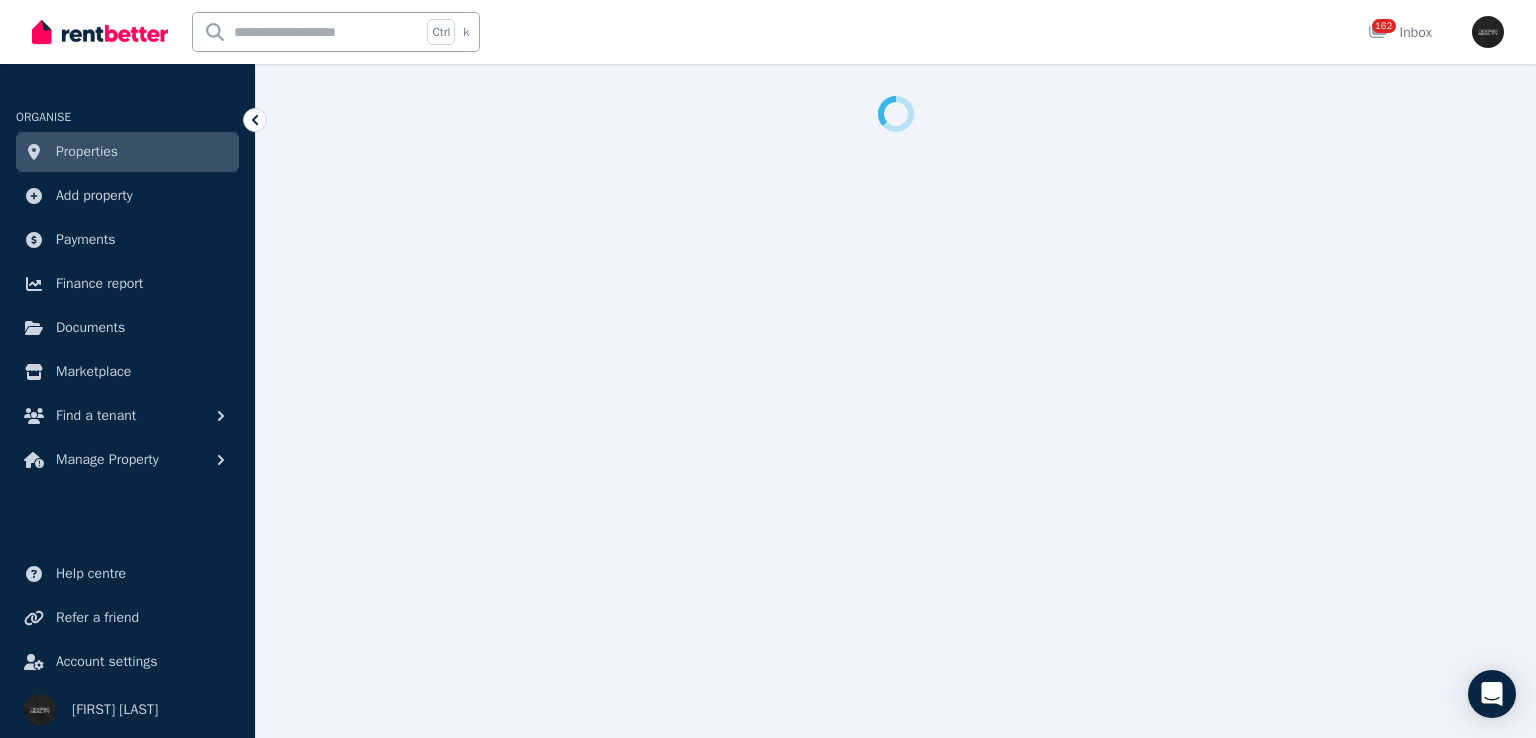 select on "**********" 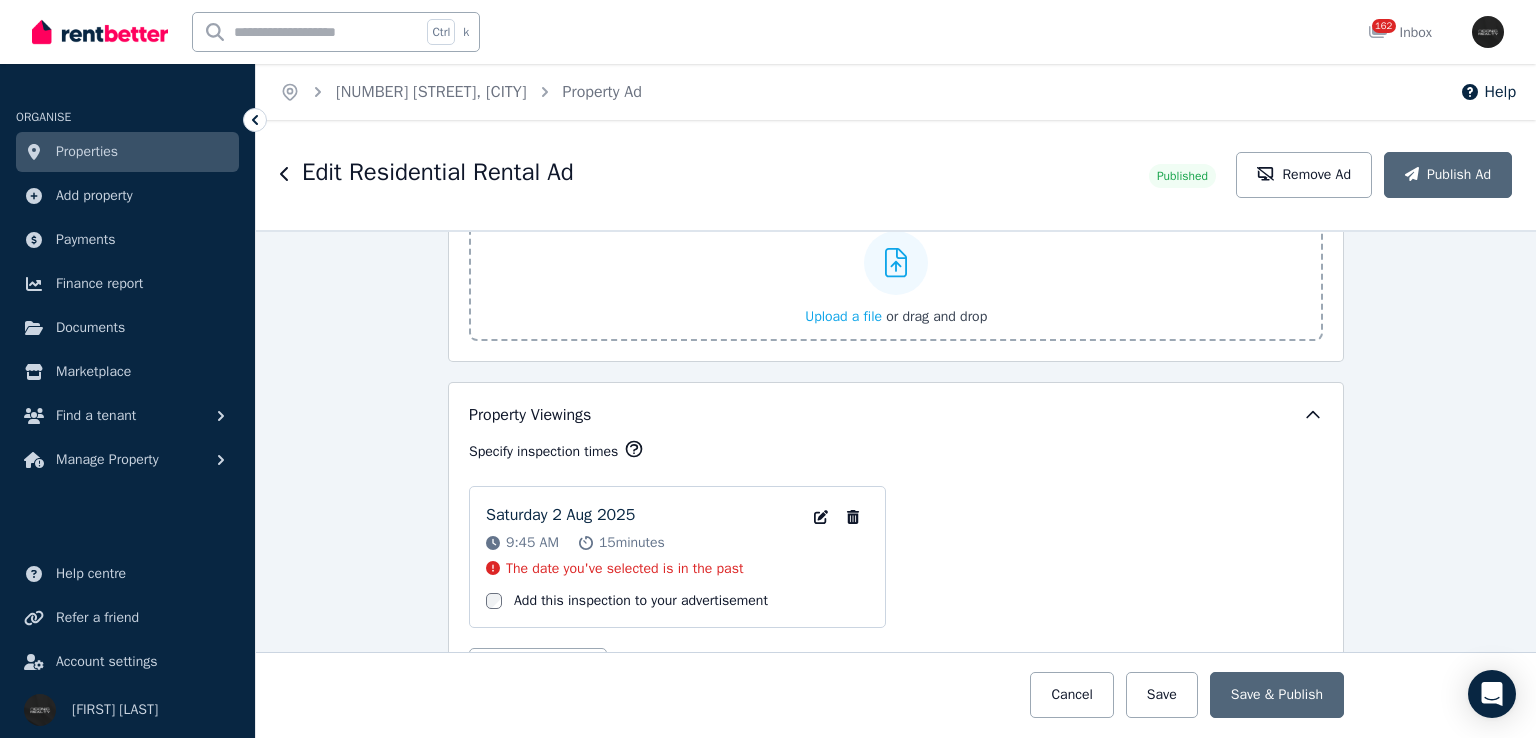scroll, scrollTop: 2921, scrollLeft: 0, axis: vertical 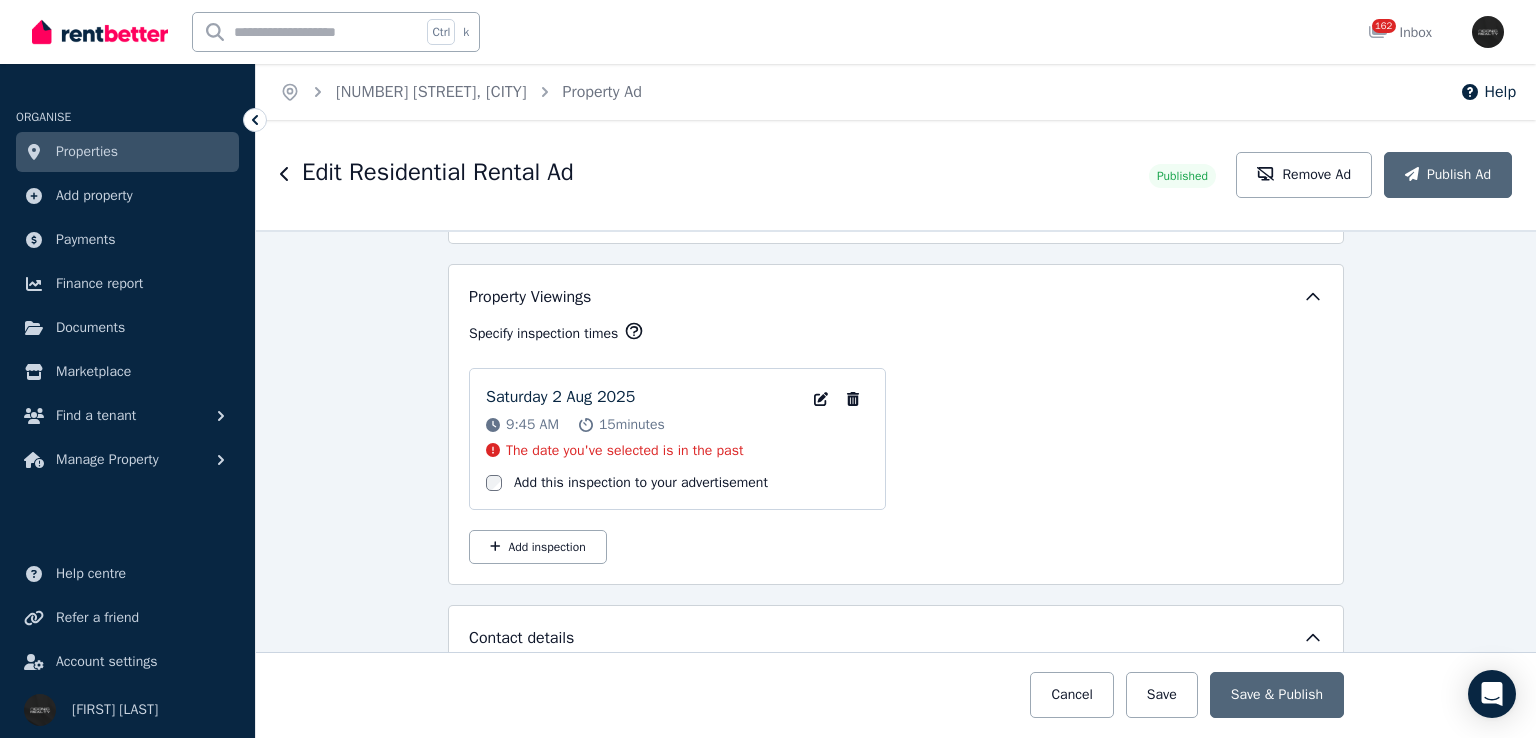 click 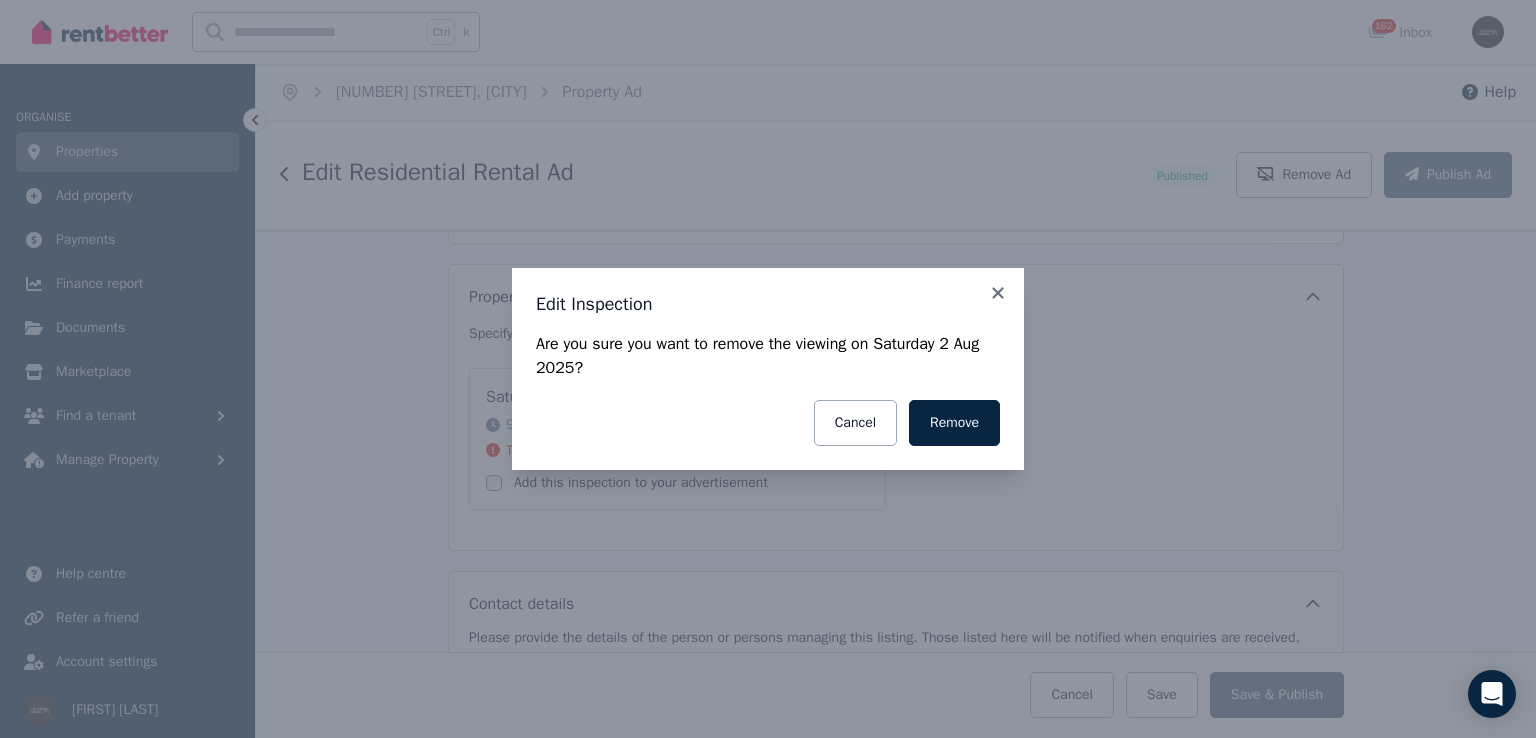 click on "Remove" at bounding box center (954, 423) 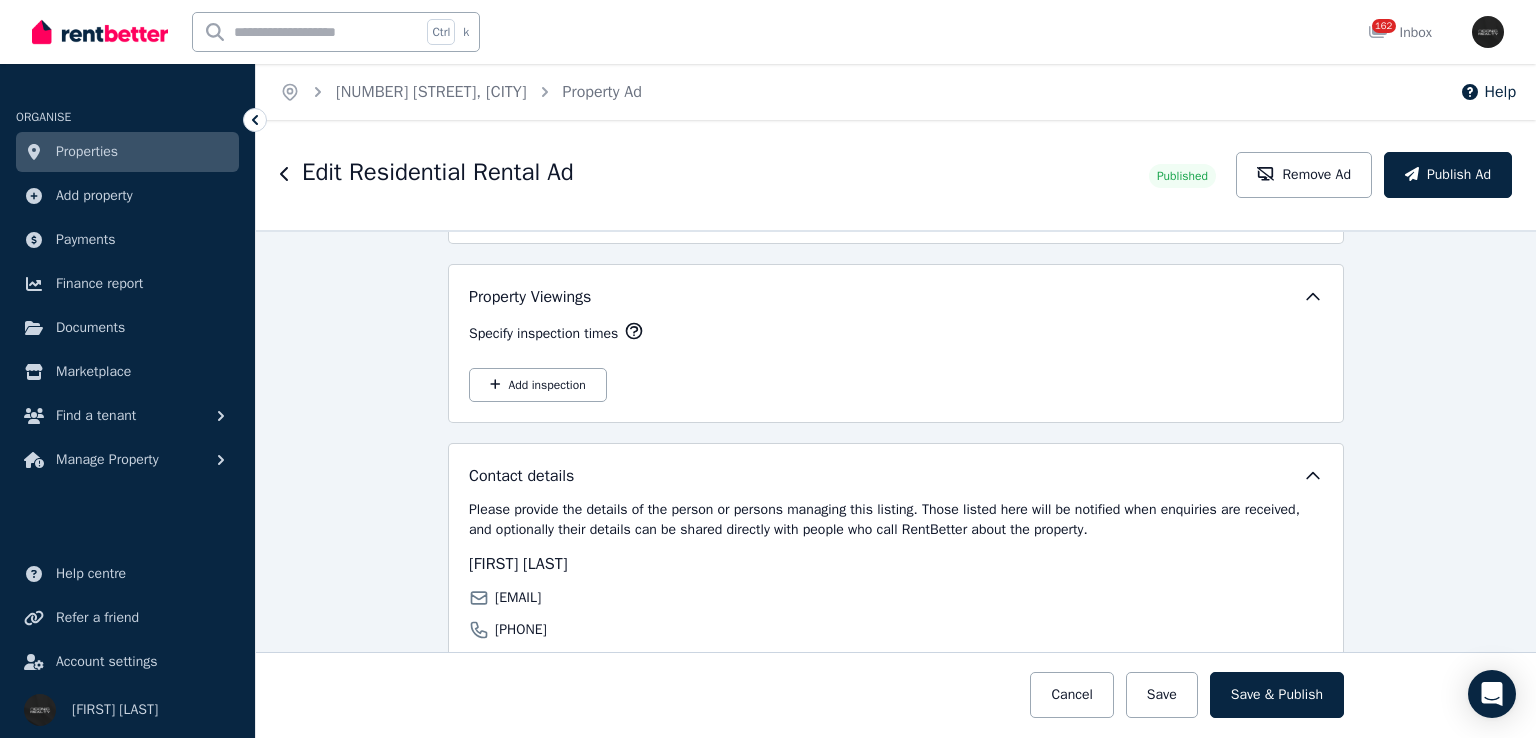 click on "Add inspection" at bounding box center [538, 385] 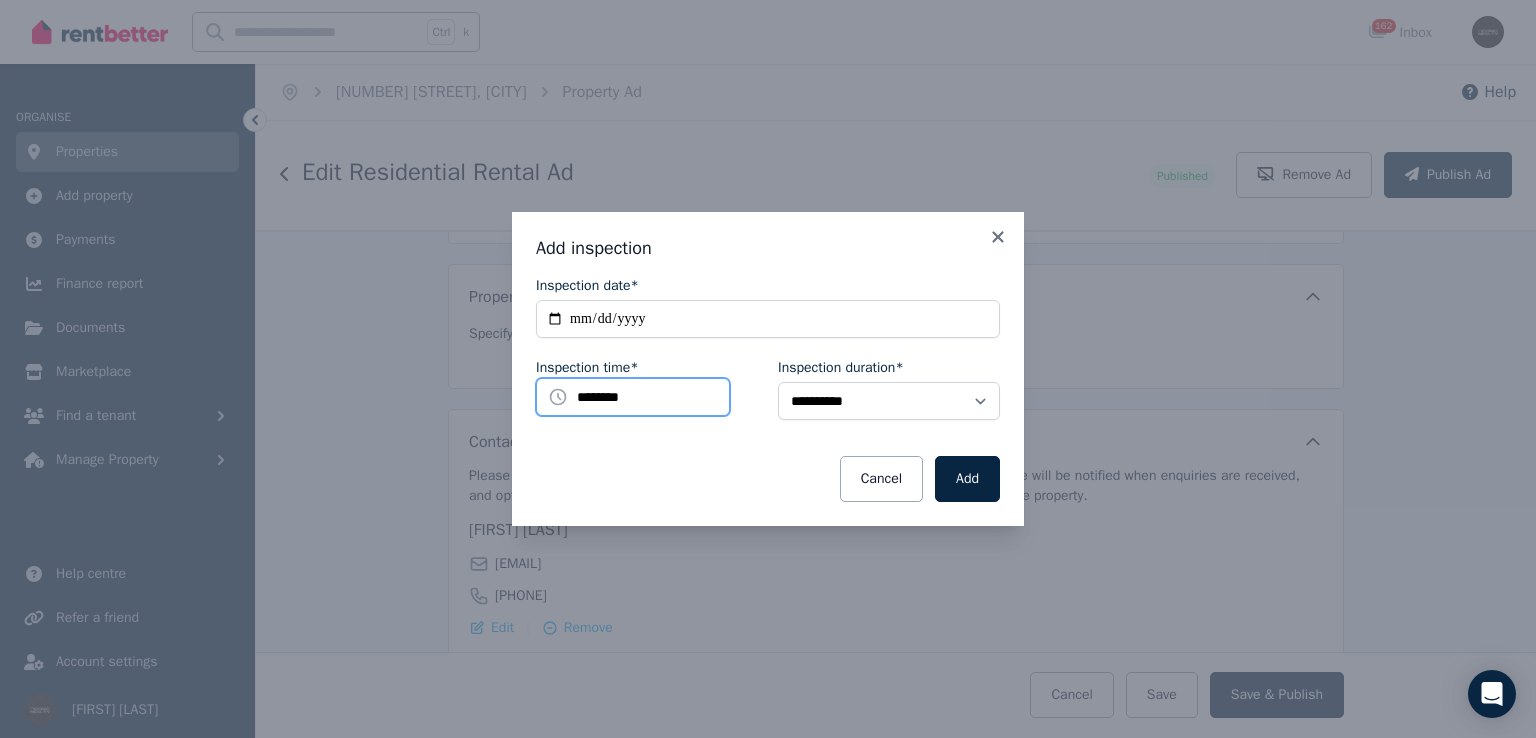 click on "********" at bounding box center (633, 397) 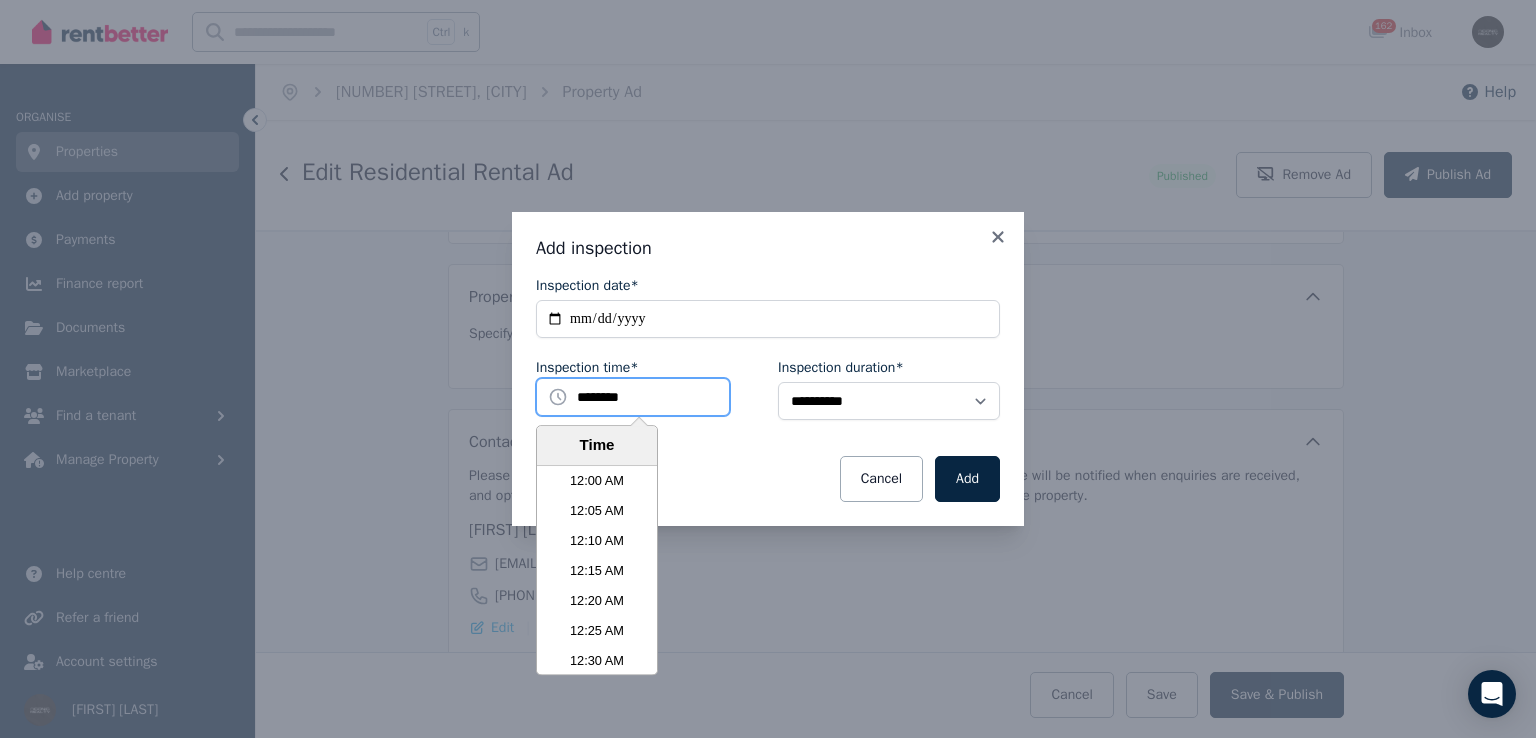 scroll, scrollTop: 3690, scrollLeft: 0, axis: vertical 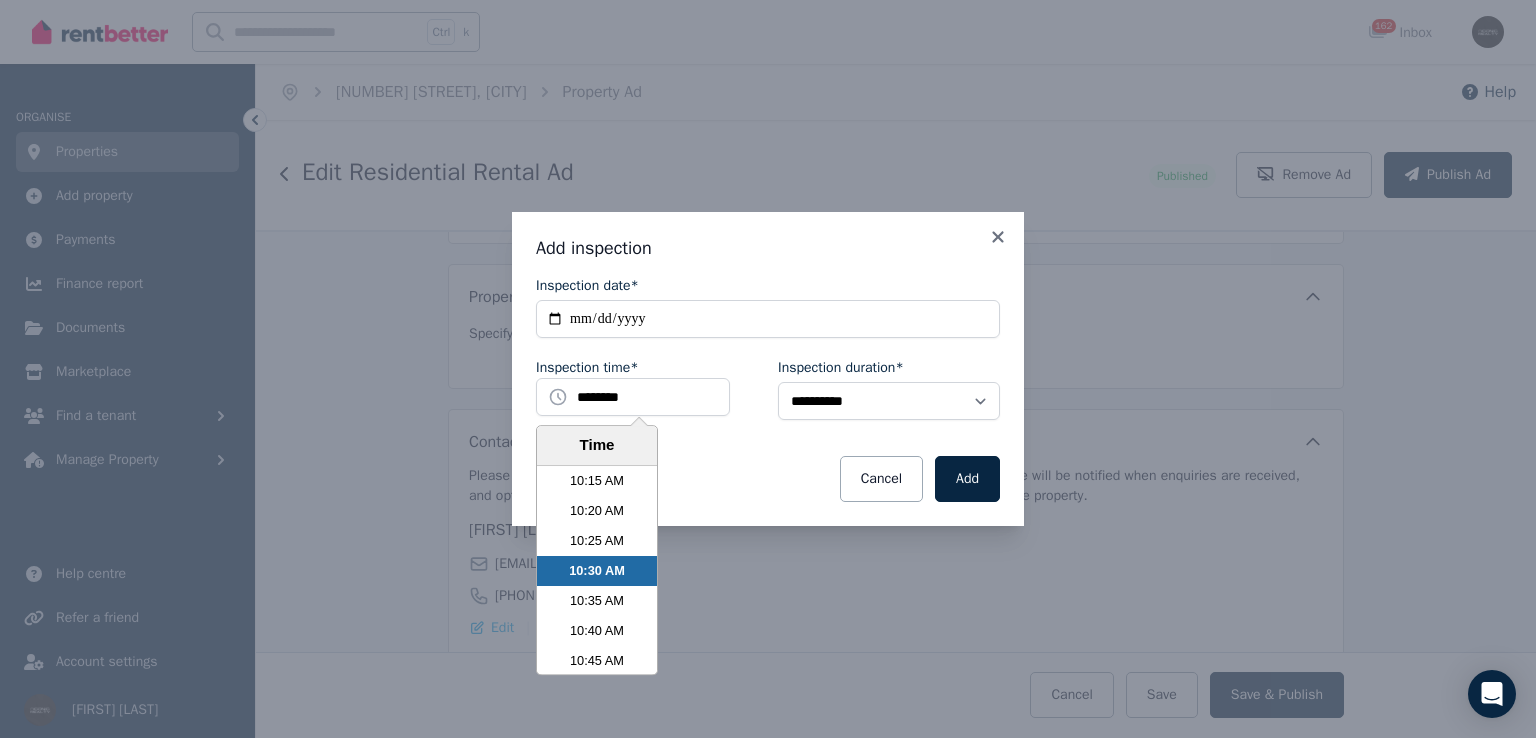 click on "10:15 AM" at bounding box center (597, 481) 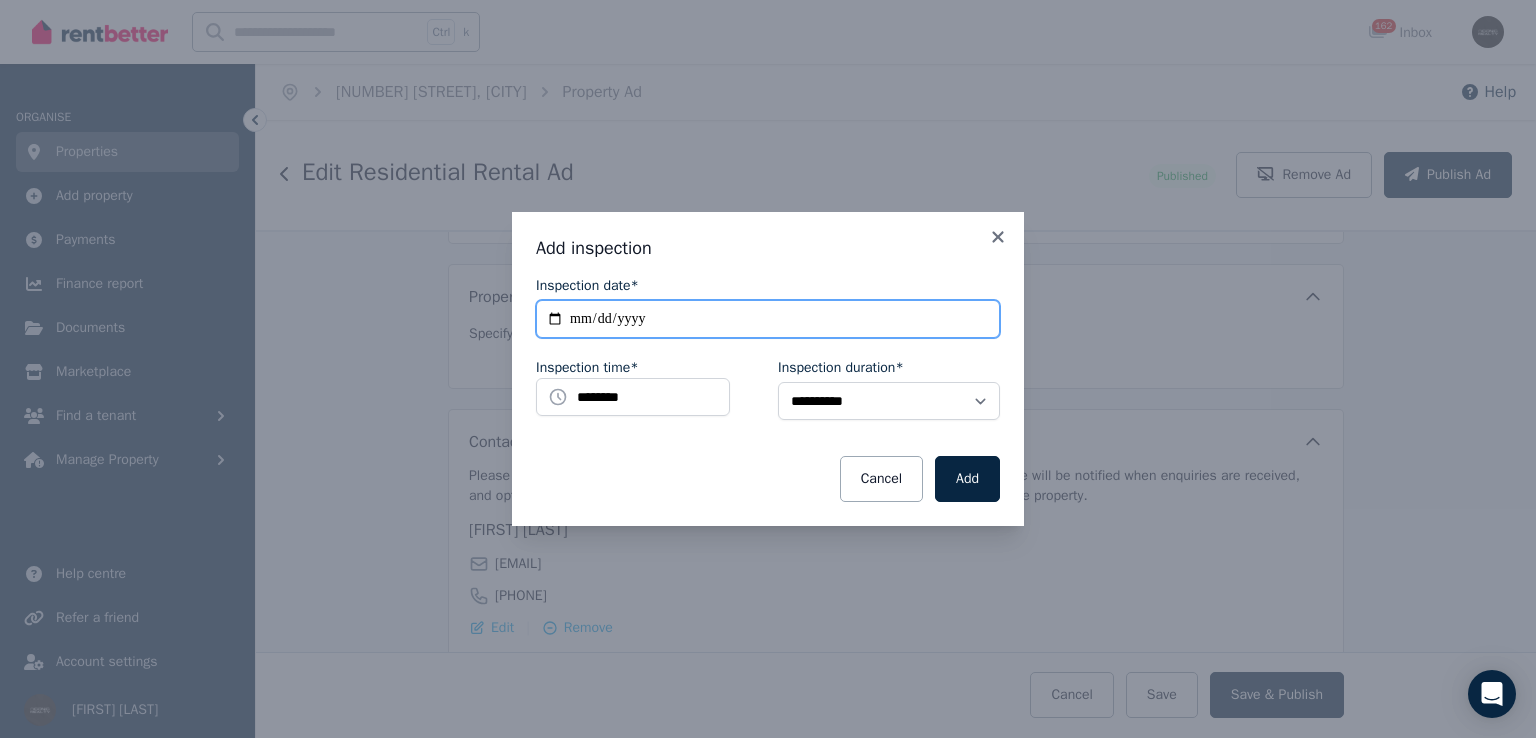 click on "**********" at bounding box center (768, 319) 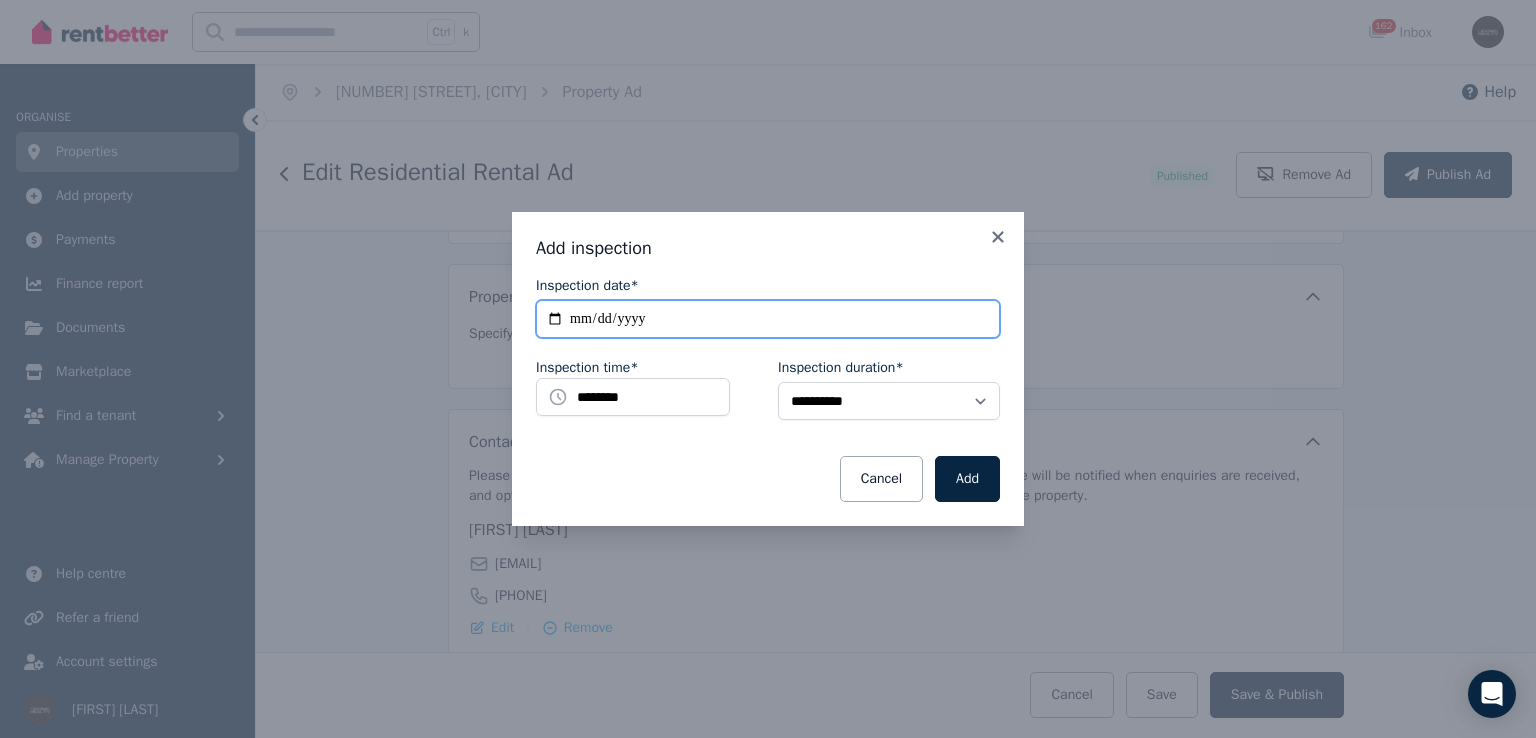 type on "**********" 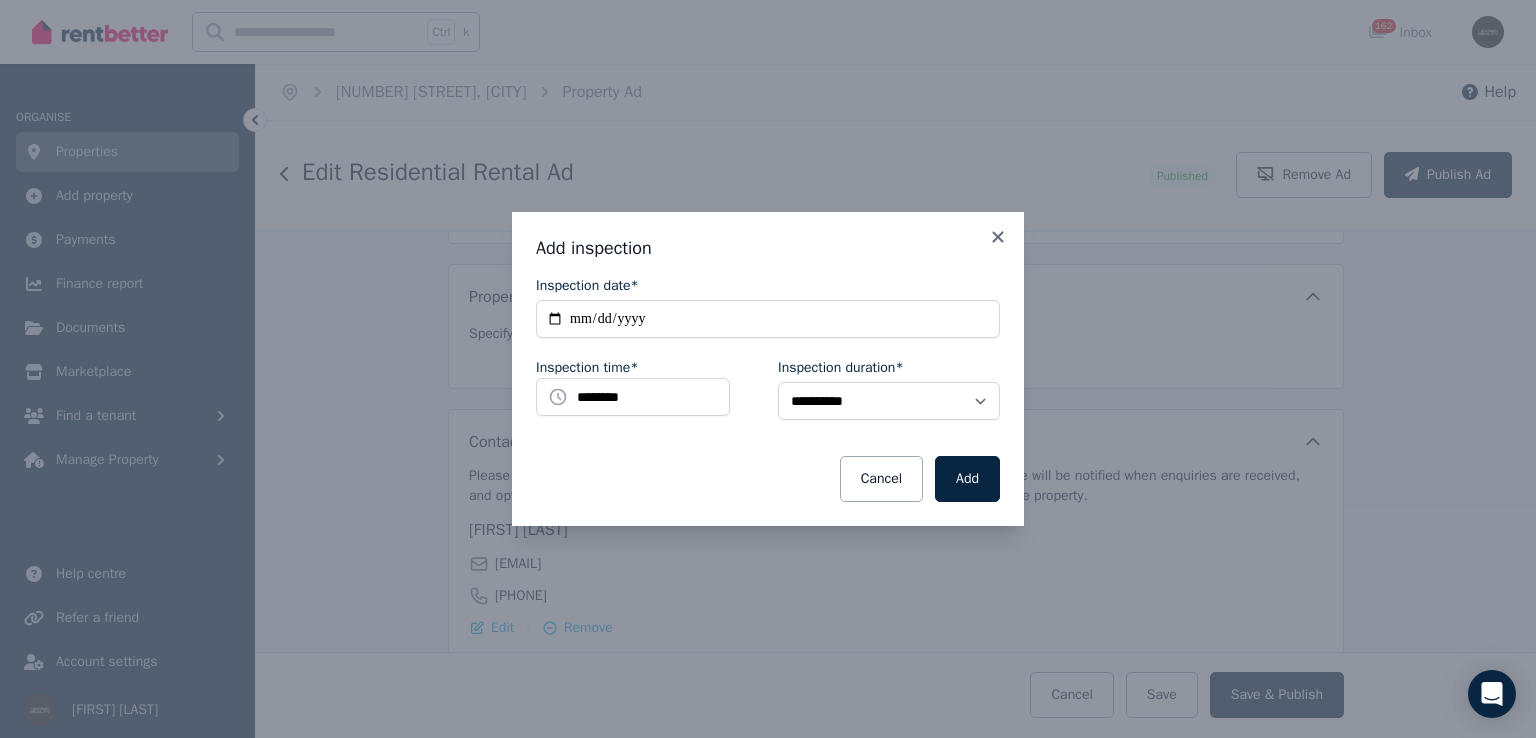 click on "Add" at bounding box center (967, 479) 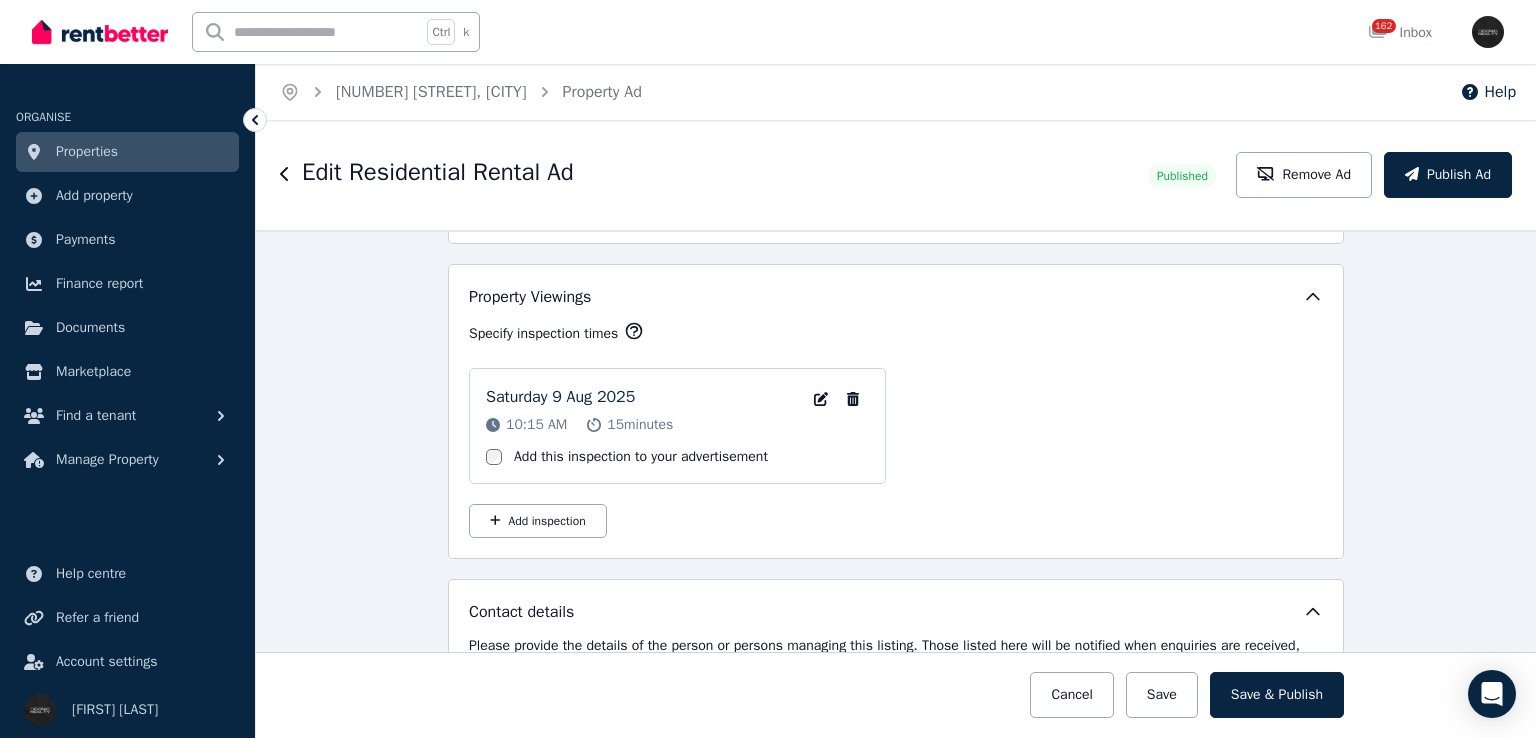 click on "Save & Publish" at bounding box center [1277, 695] 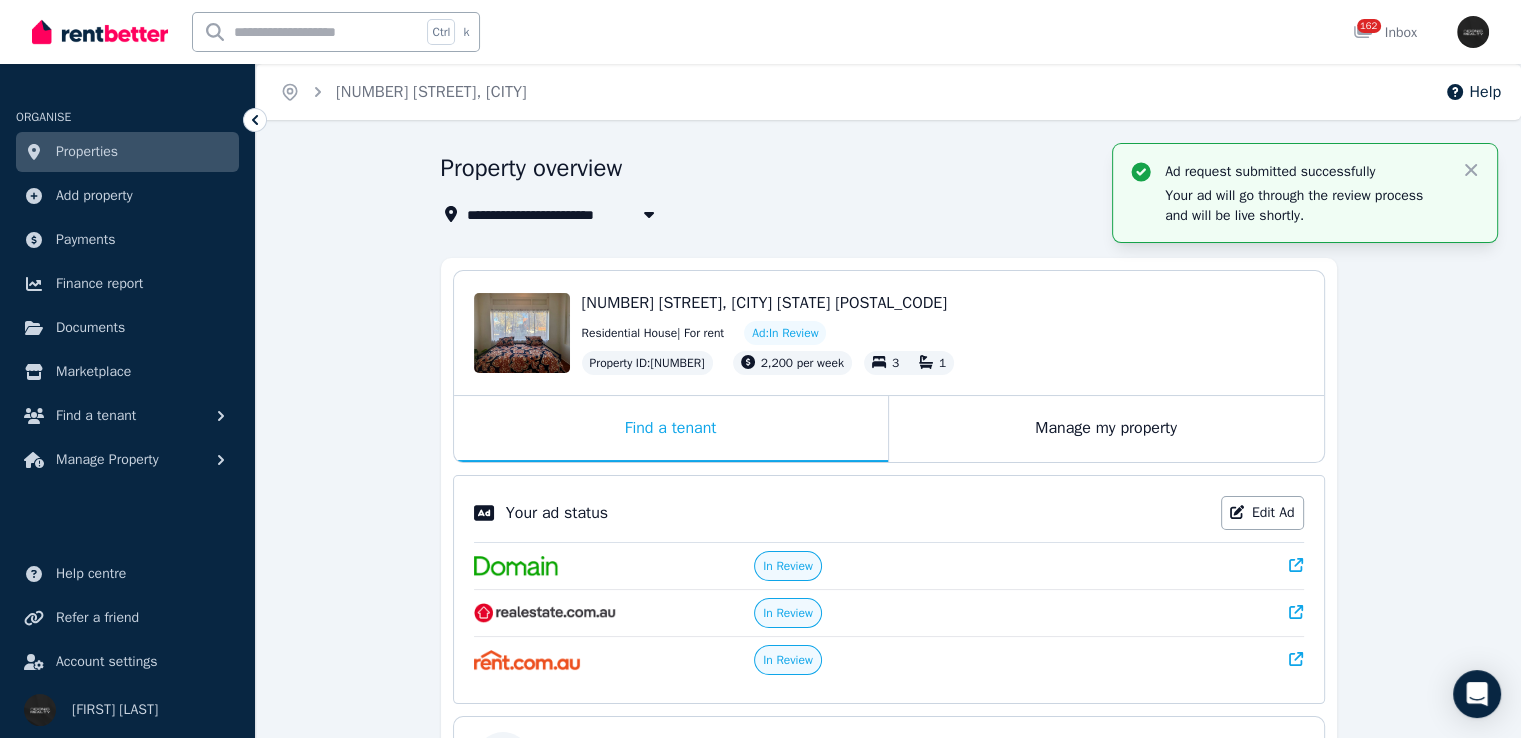 click 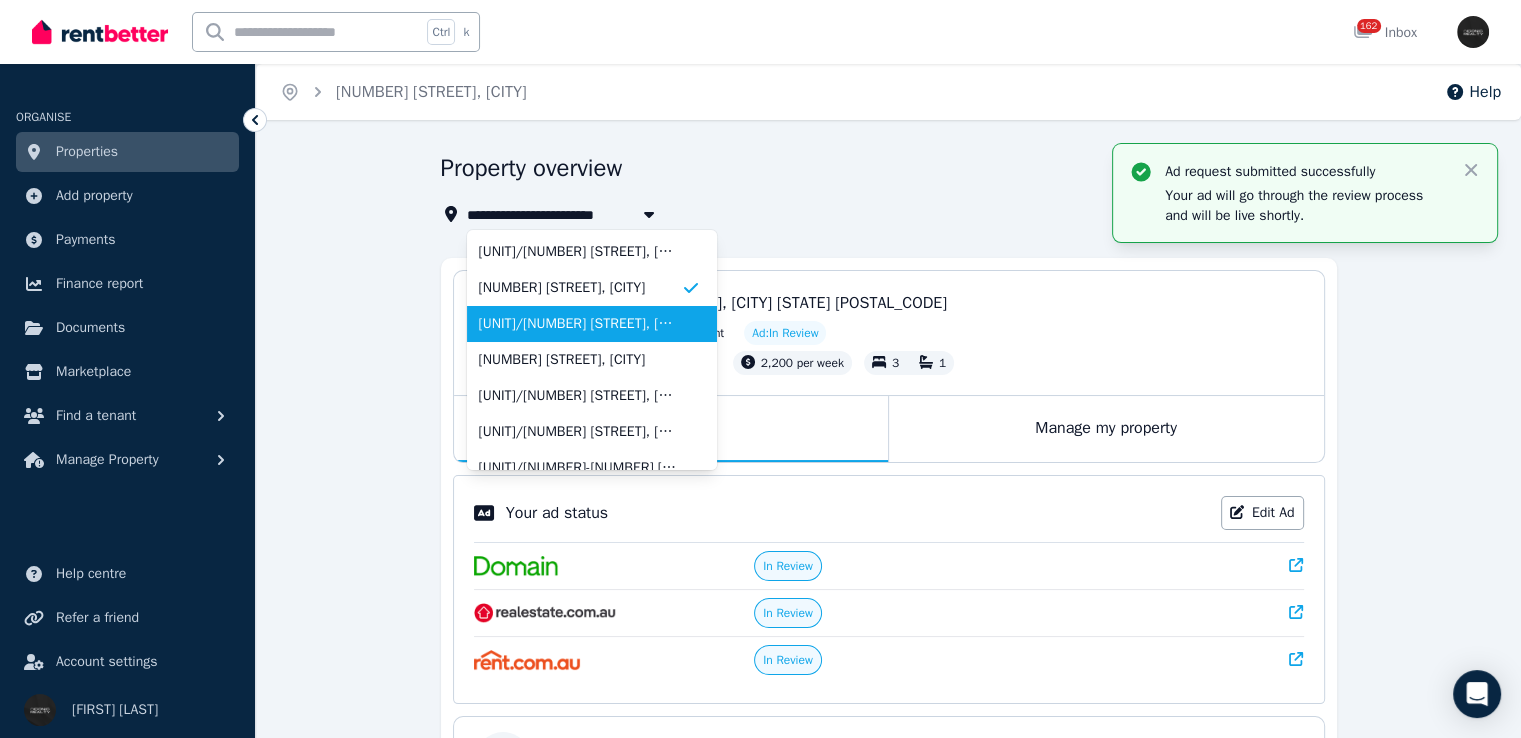 click on "[UNIT]/[NUMBER] [STREET], [CITY]" at bounding box center [580, 324] 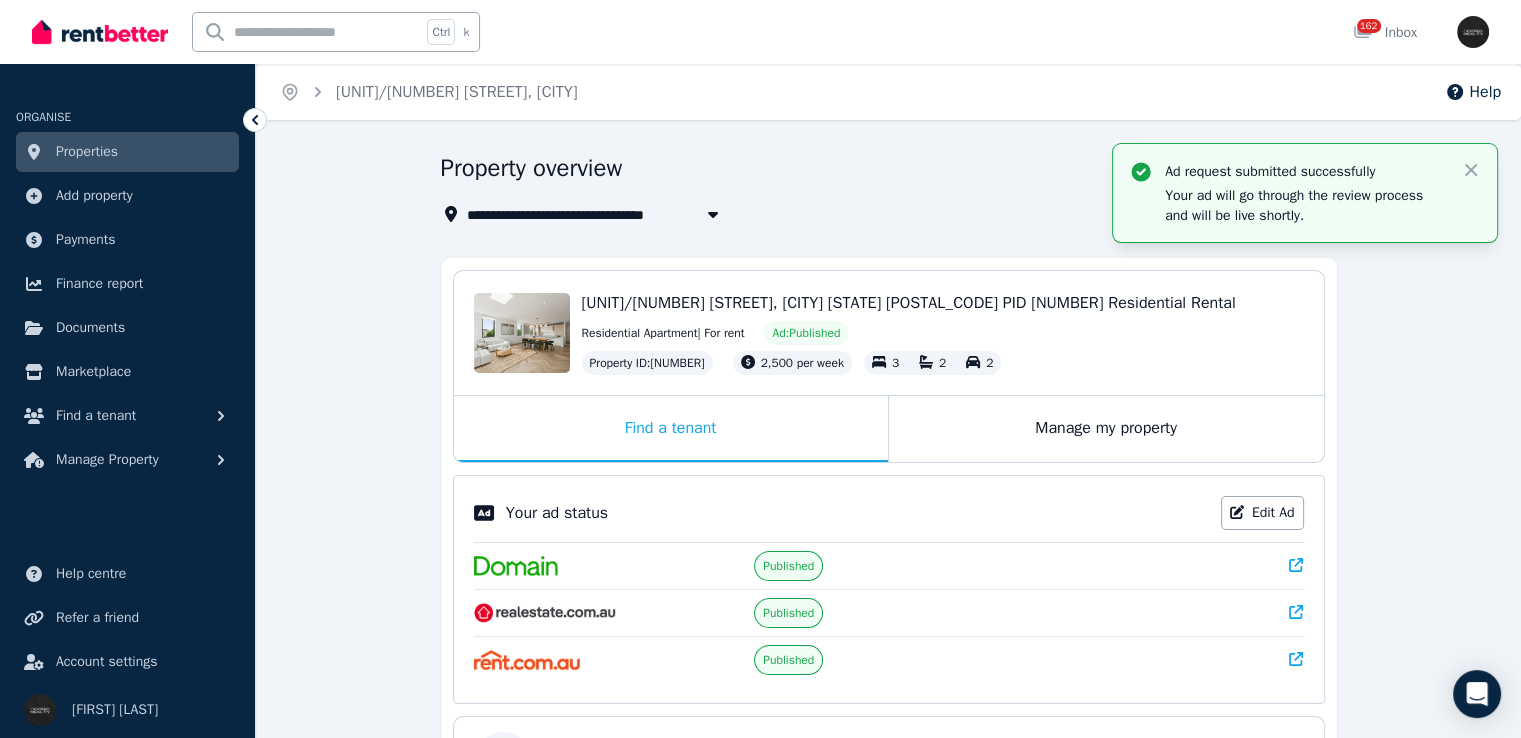click on "Edit Ad" at bounding box center (1262, 513) 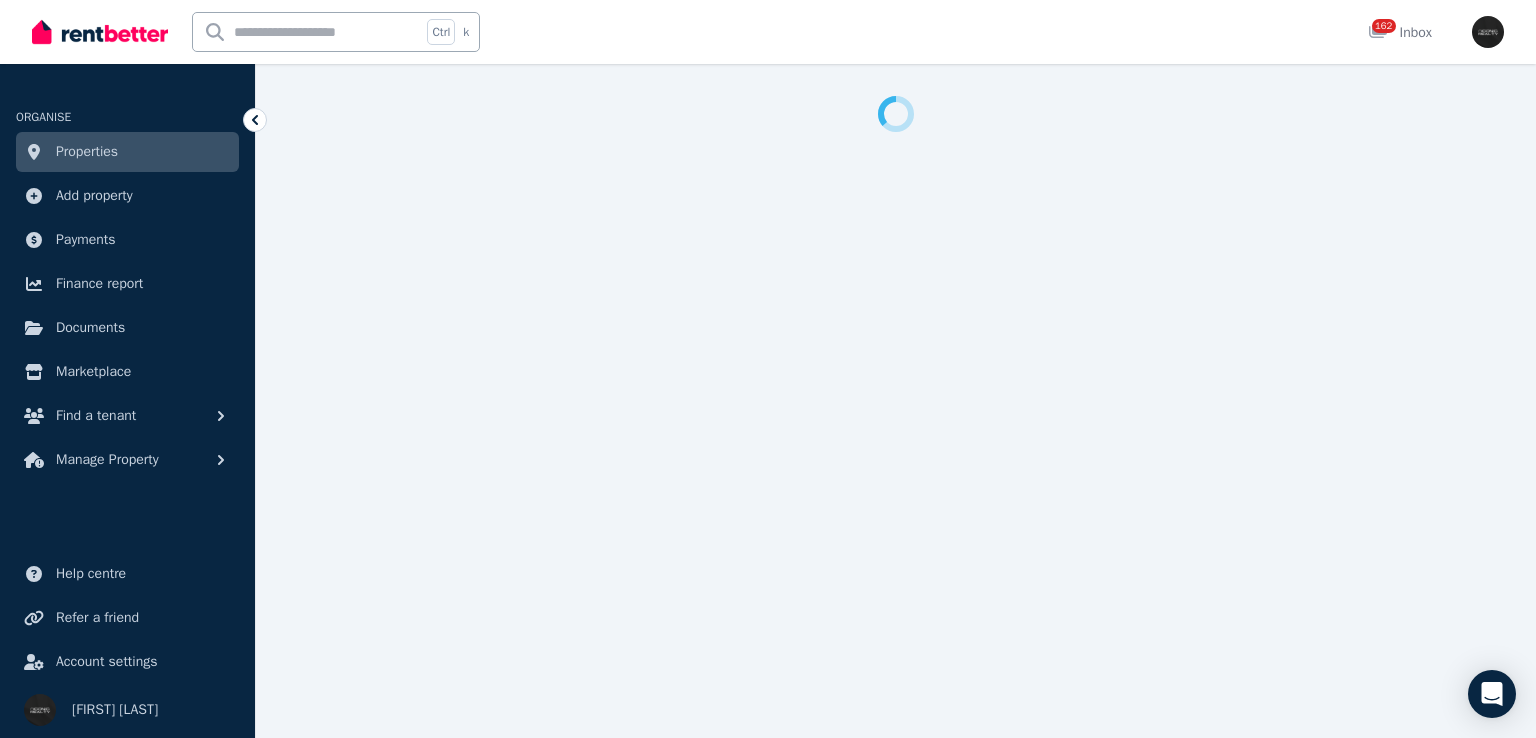 select on "**********" 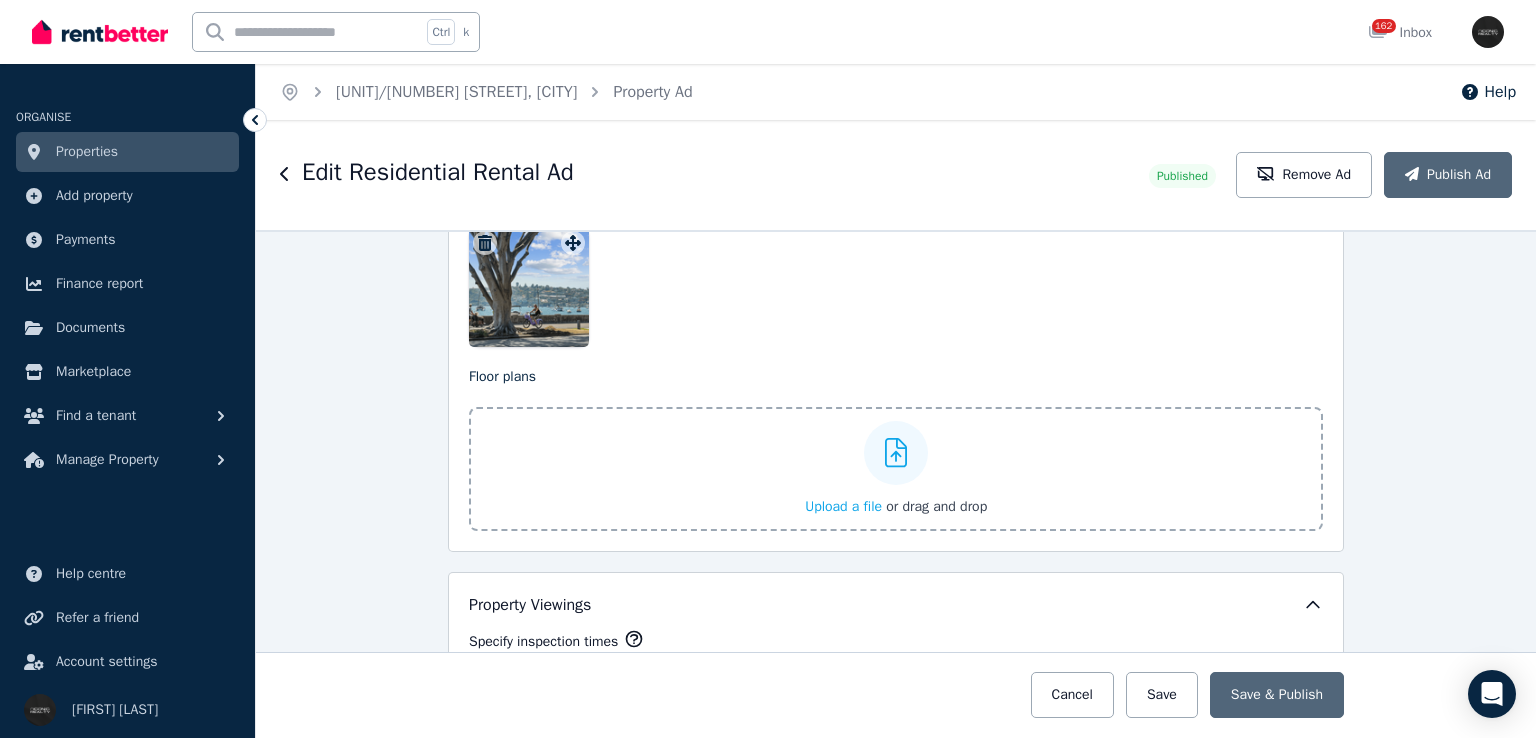 scroll, scrollTop: 3000, scrollLeft: 0, axis: vertical 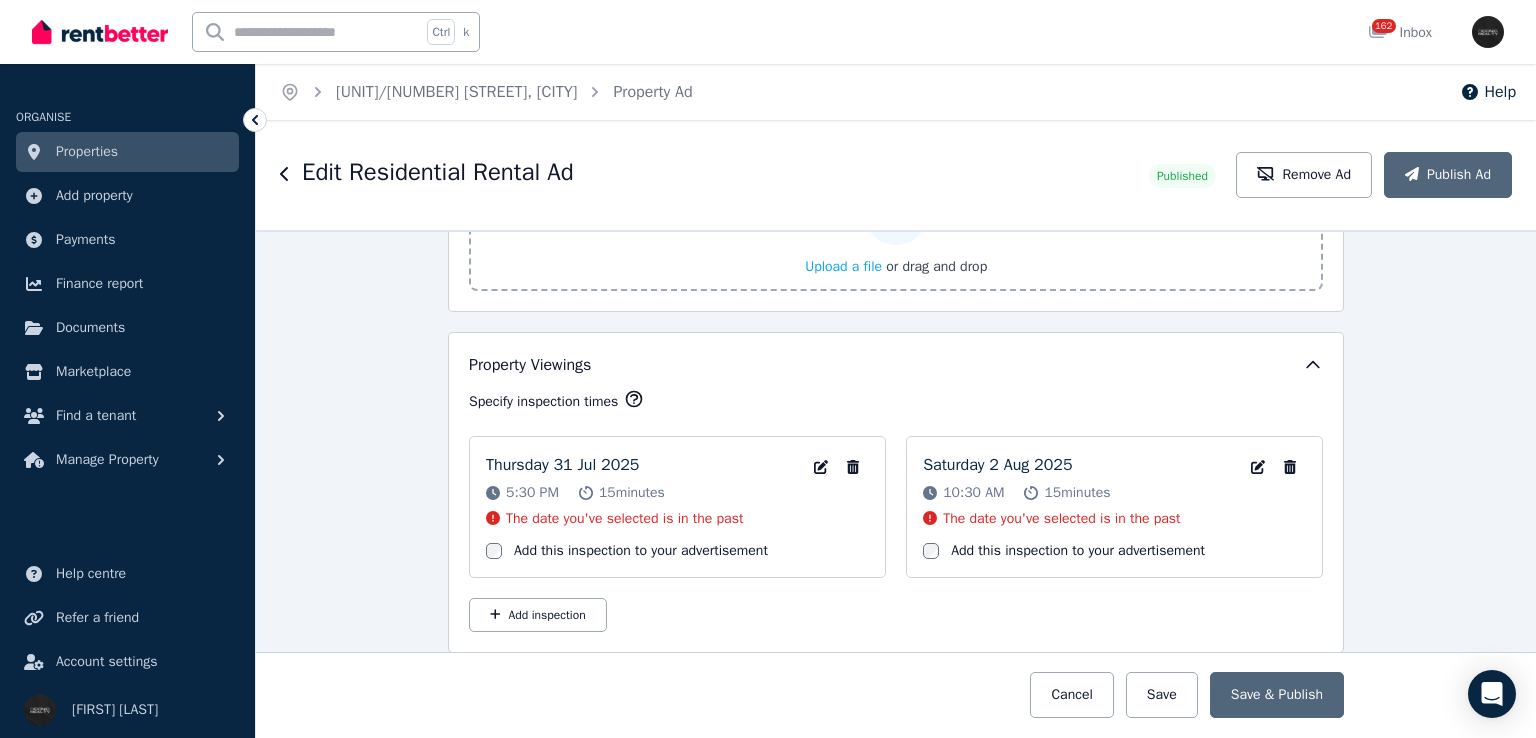 click 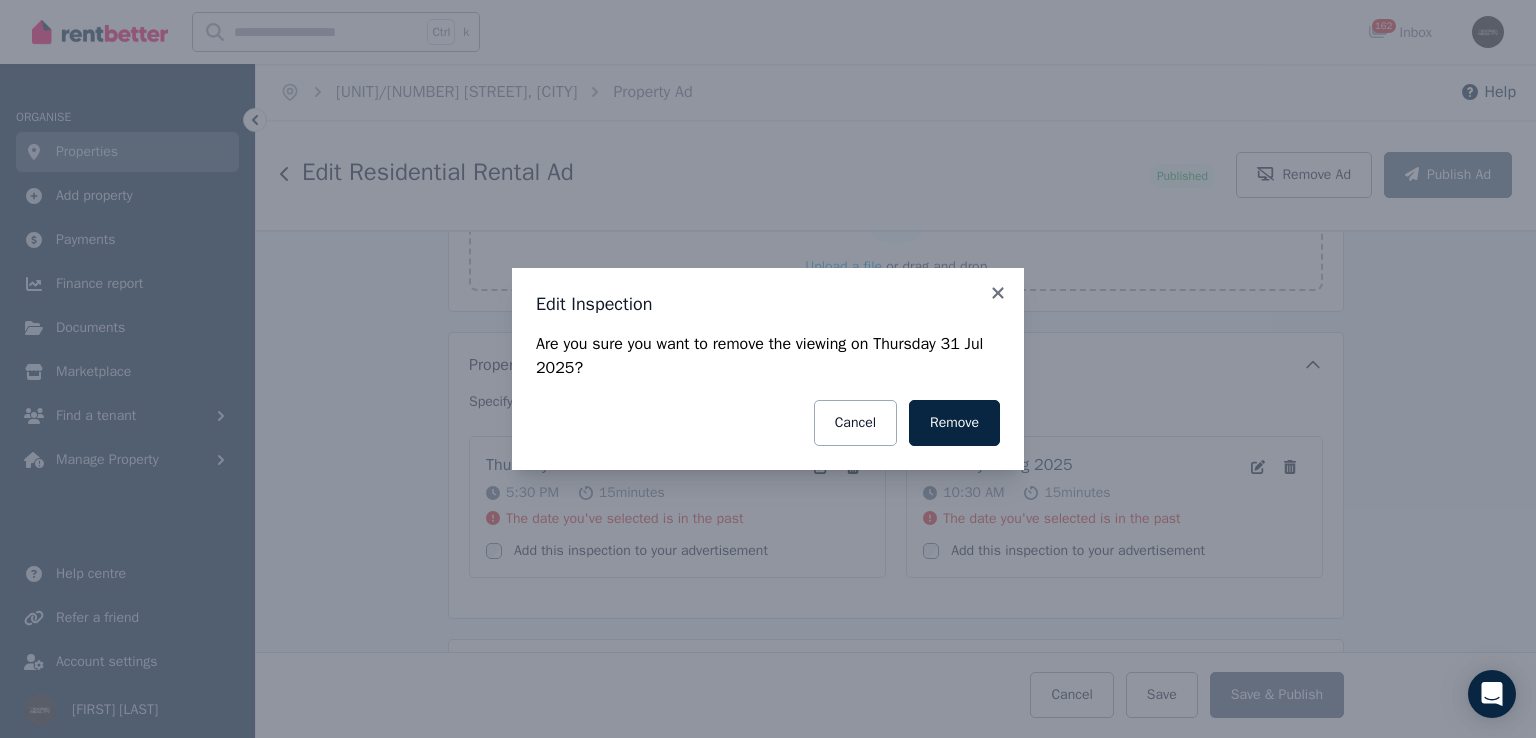 click on "Remove" at bounding box center (954, 423) 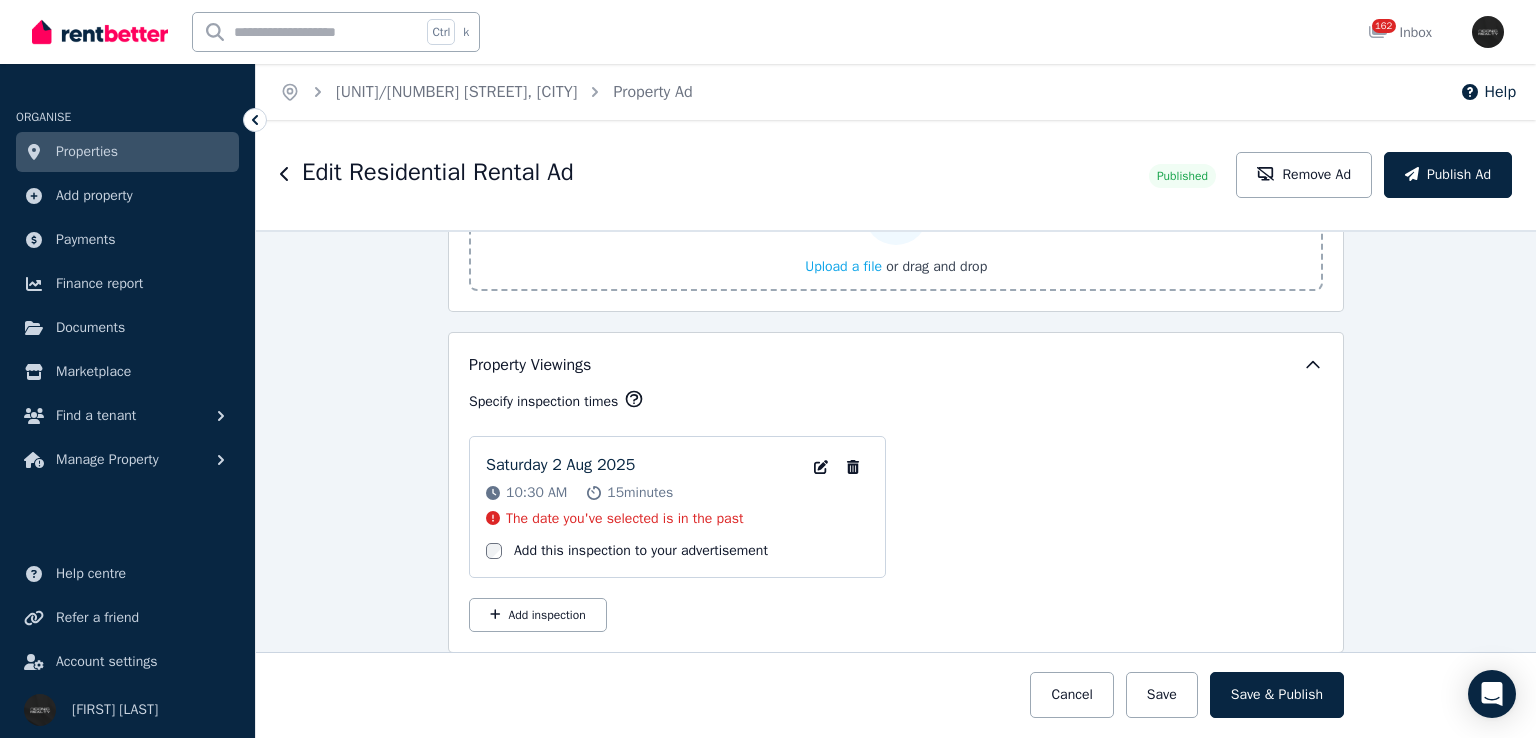 click 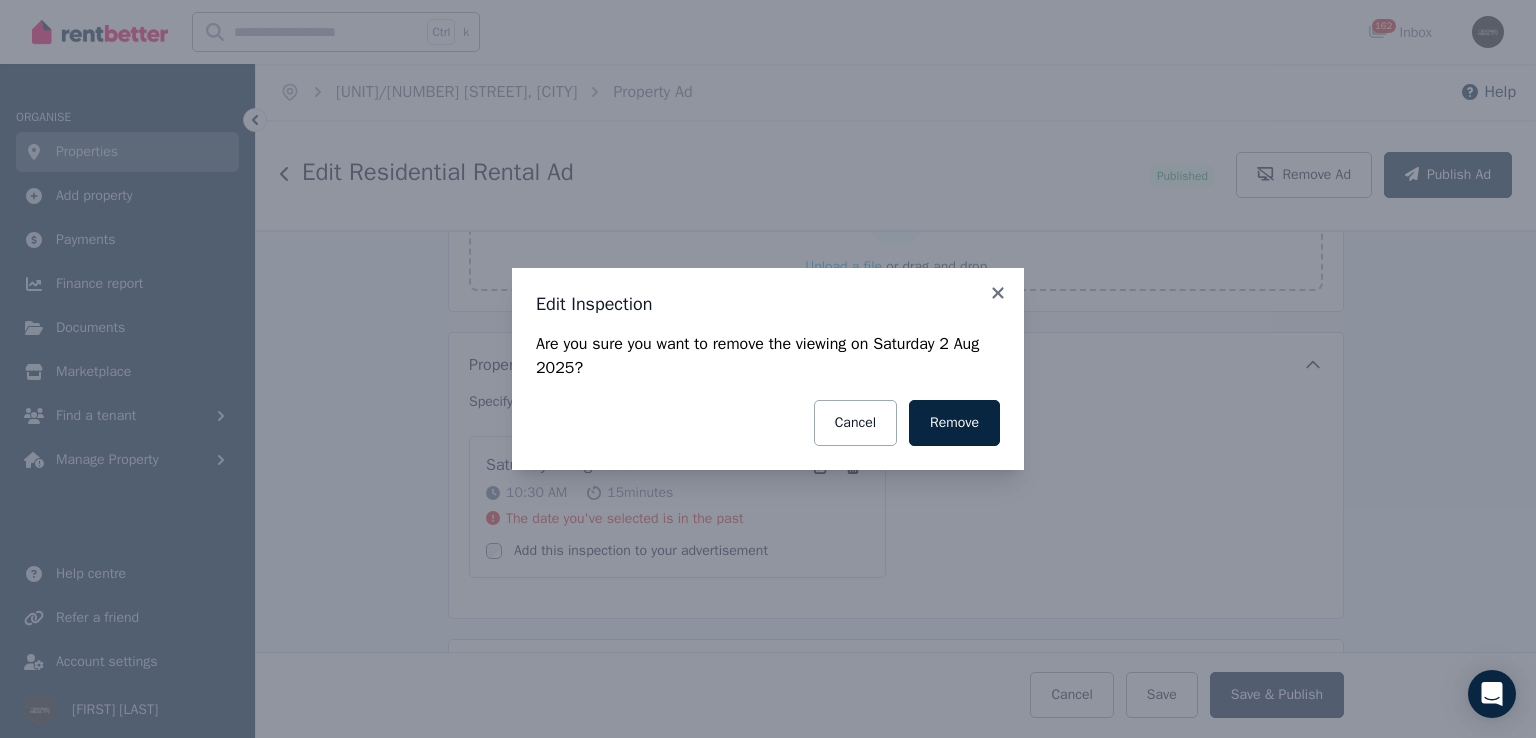 click on "Remove" at bounding box center (954, 423) 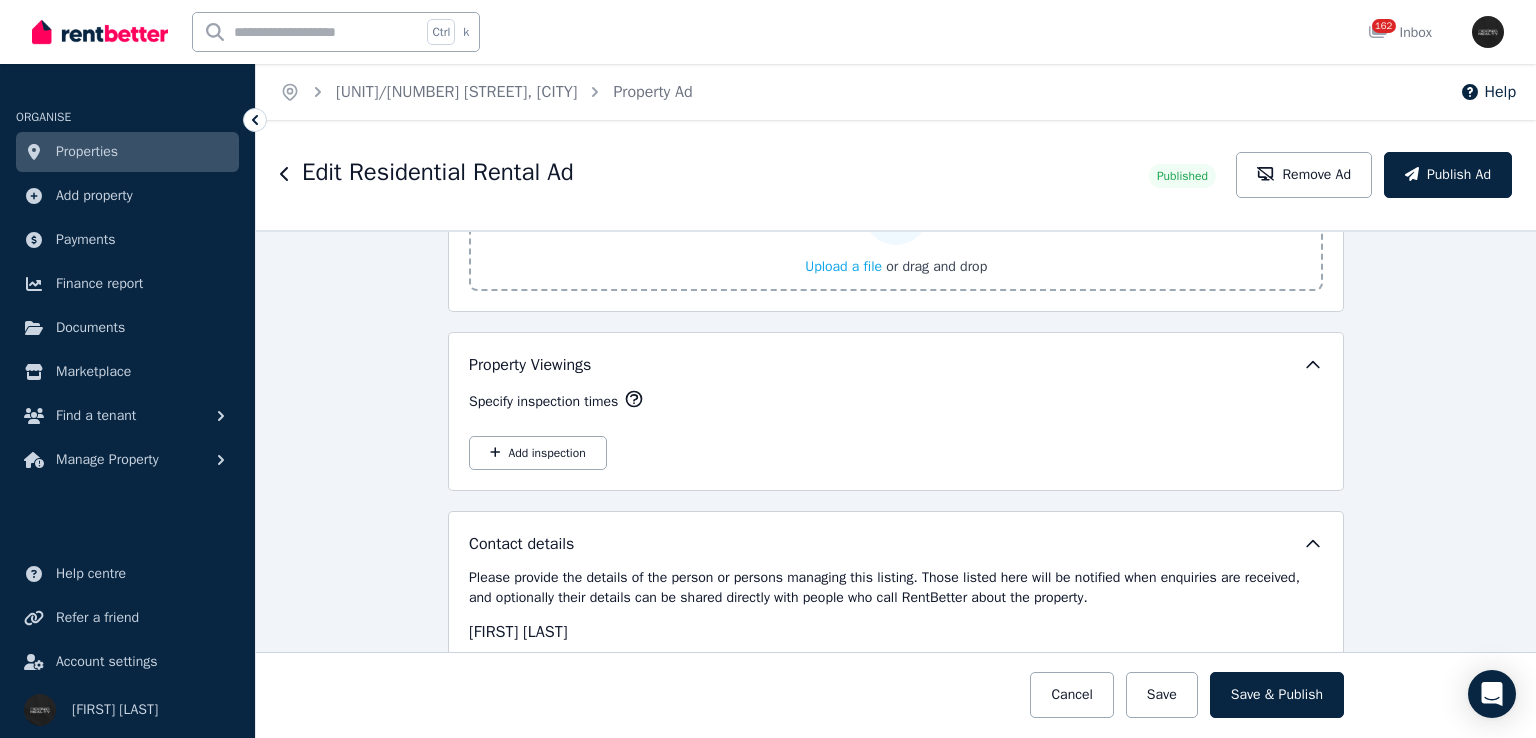 click on "Add inspection" at bounding box center (538, 453) 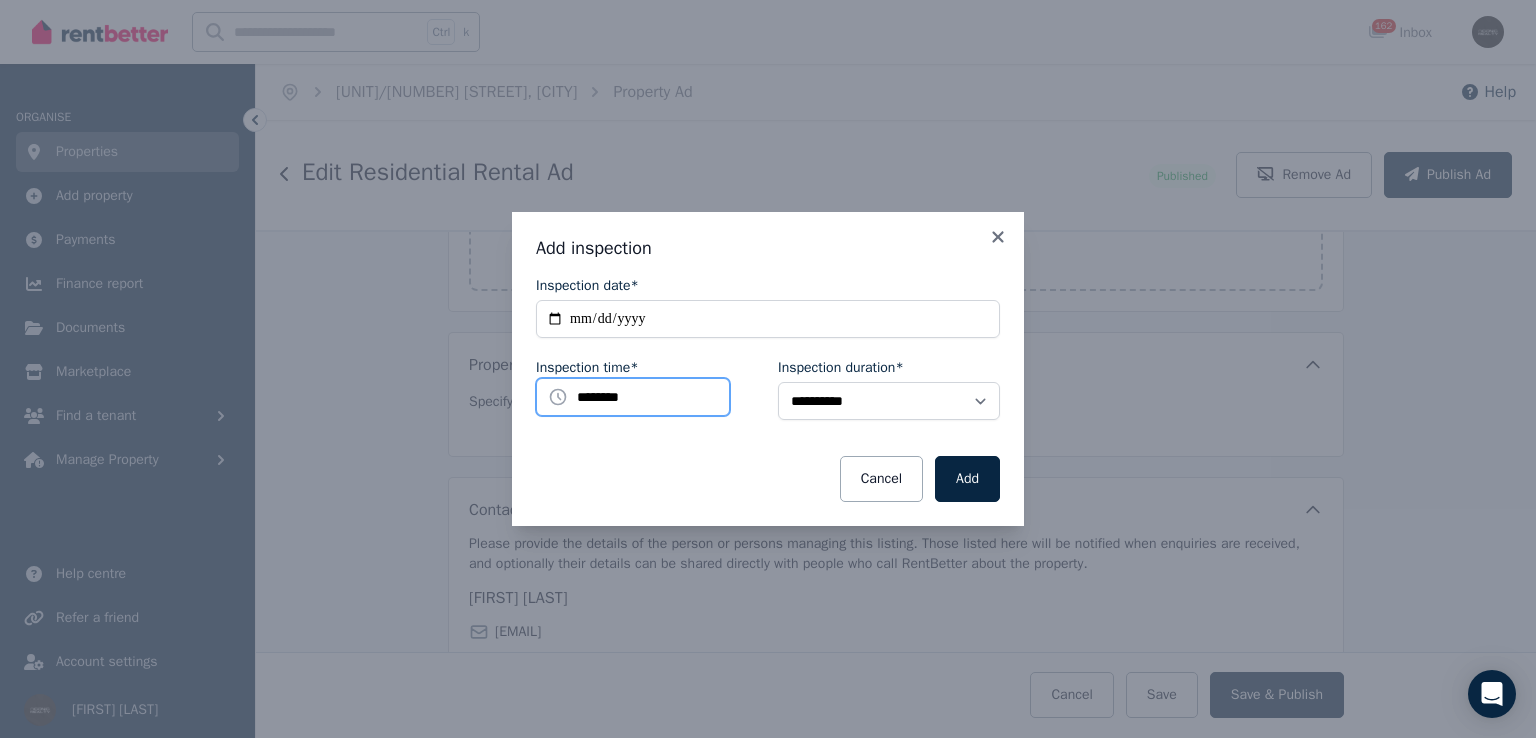 click on "********" at bounding box center [633, 397] 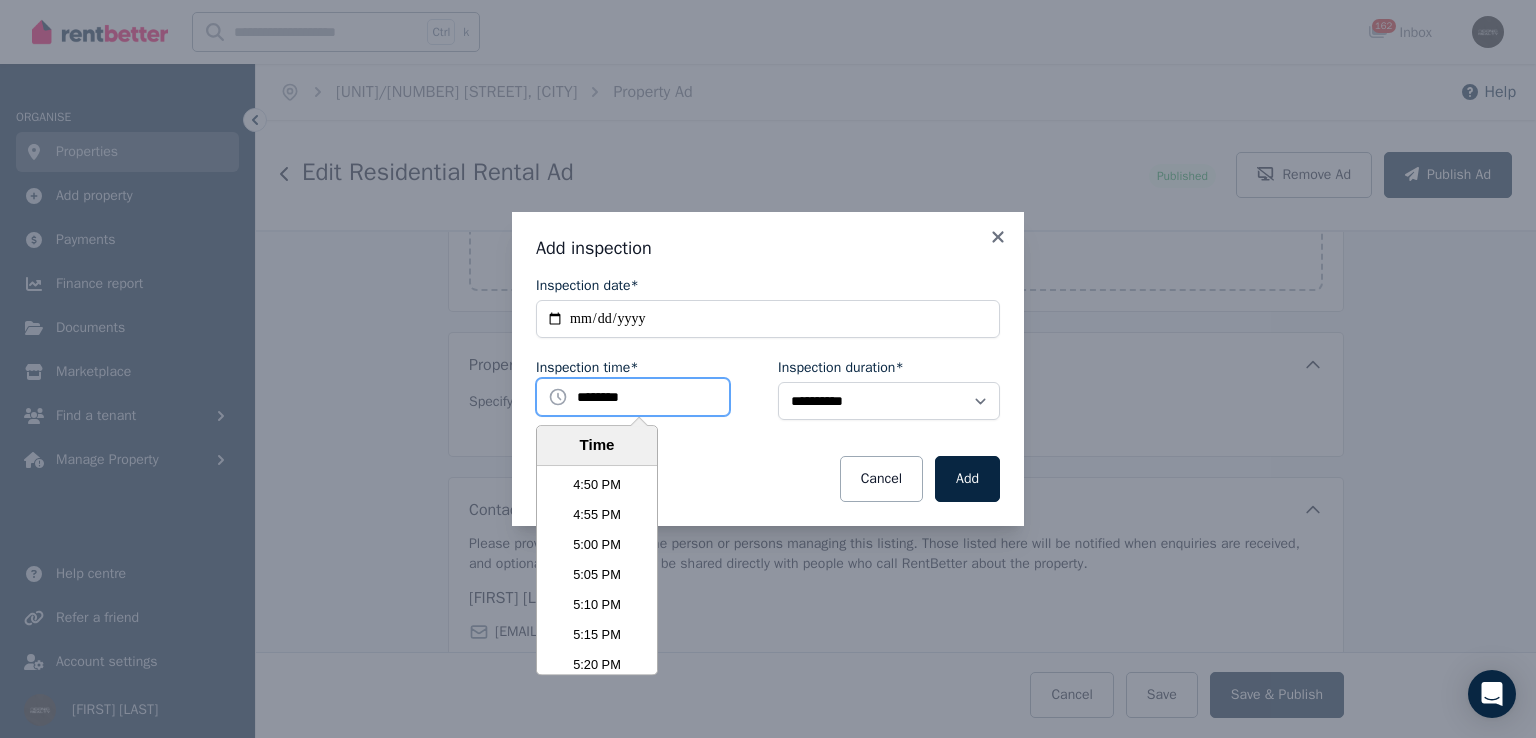 scroll, scrollTop: 6090, scrollLeft: 0, axis: vertical 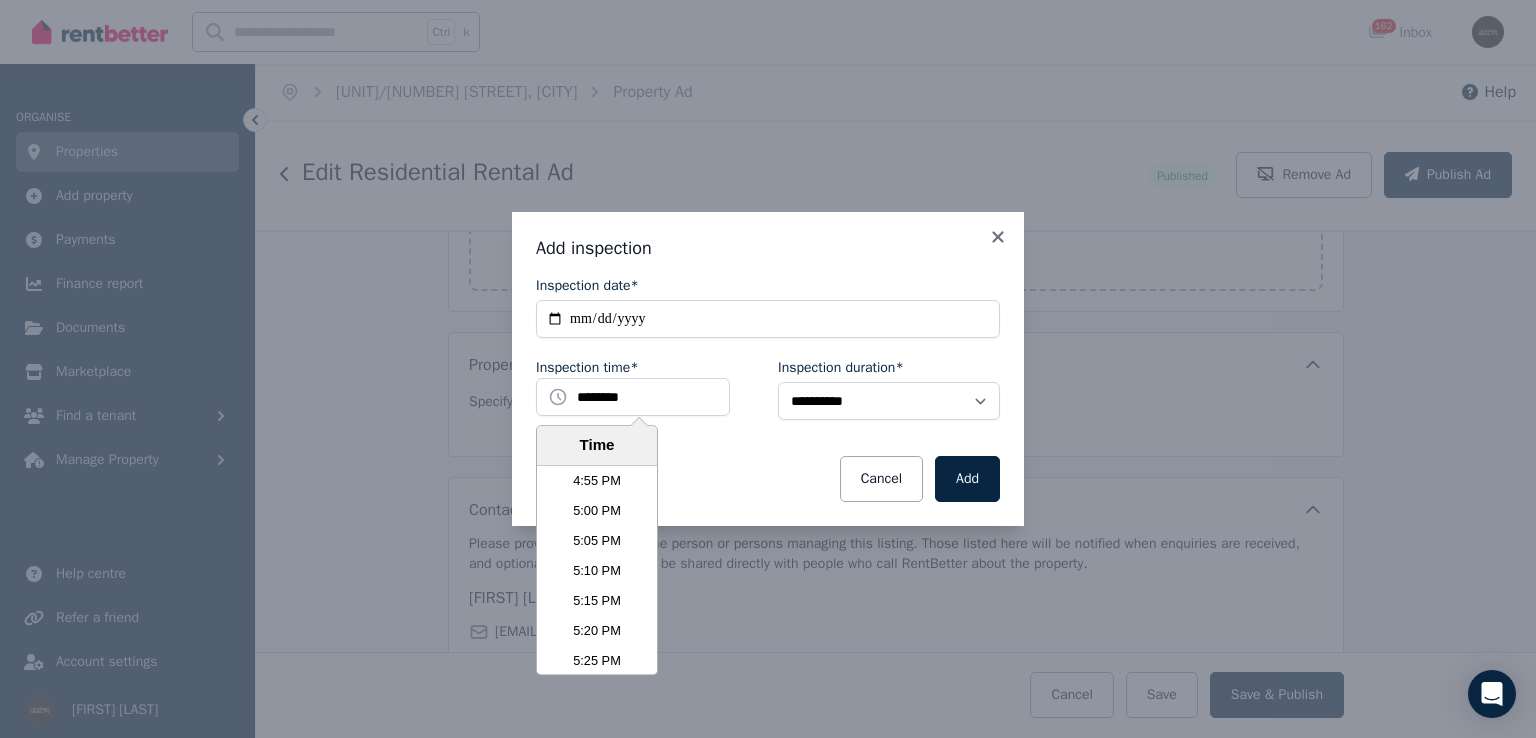 click on "5:15 PM" at bounding box center [597, 601] 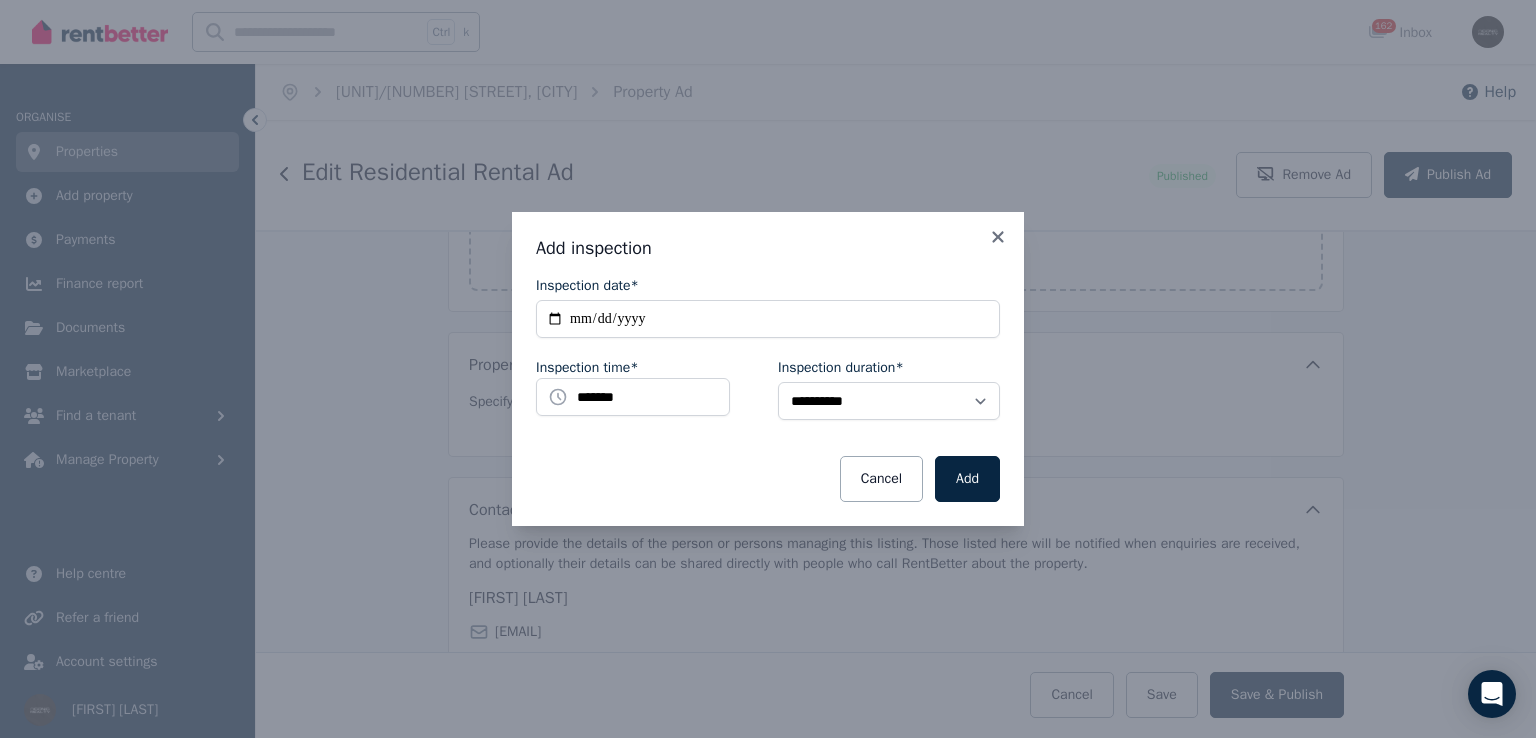 click on "Add" at bounding box center (967, 479) 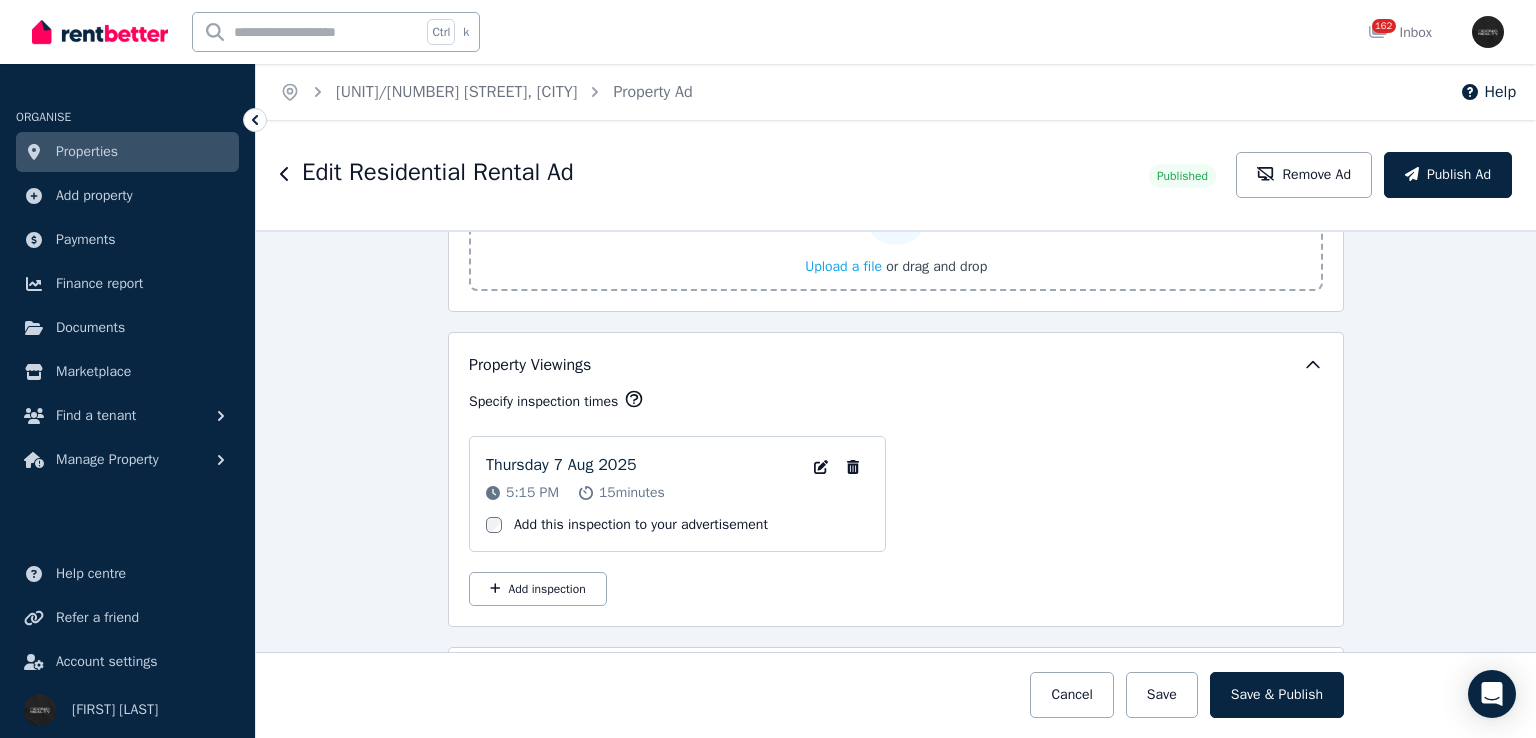 click on "Add inspection" at bounding box center (538, 589) 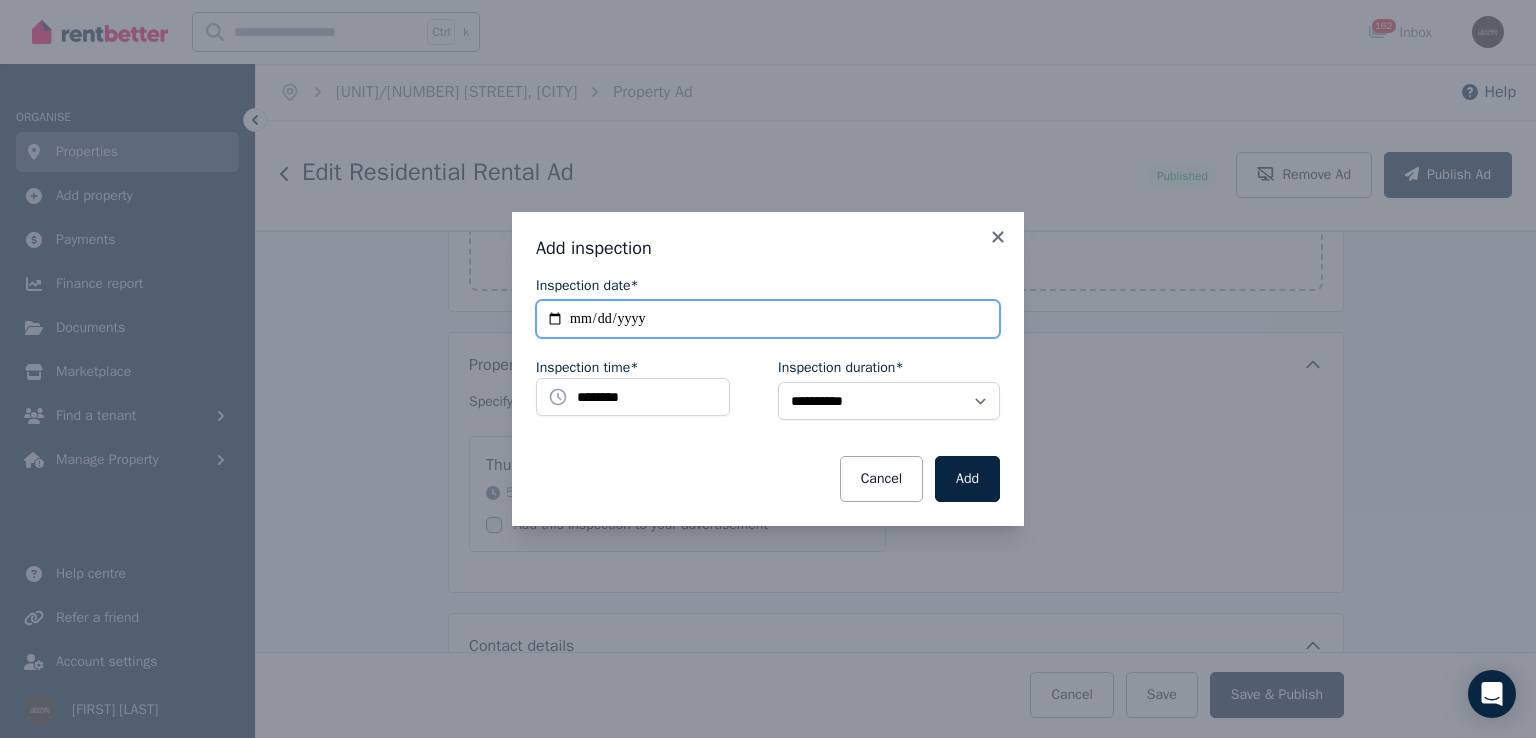 click on "**********" at bounding box center (768, 319) 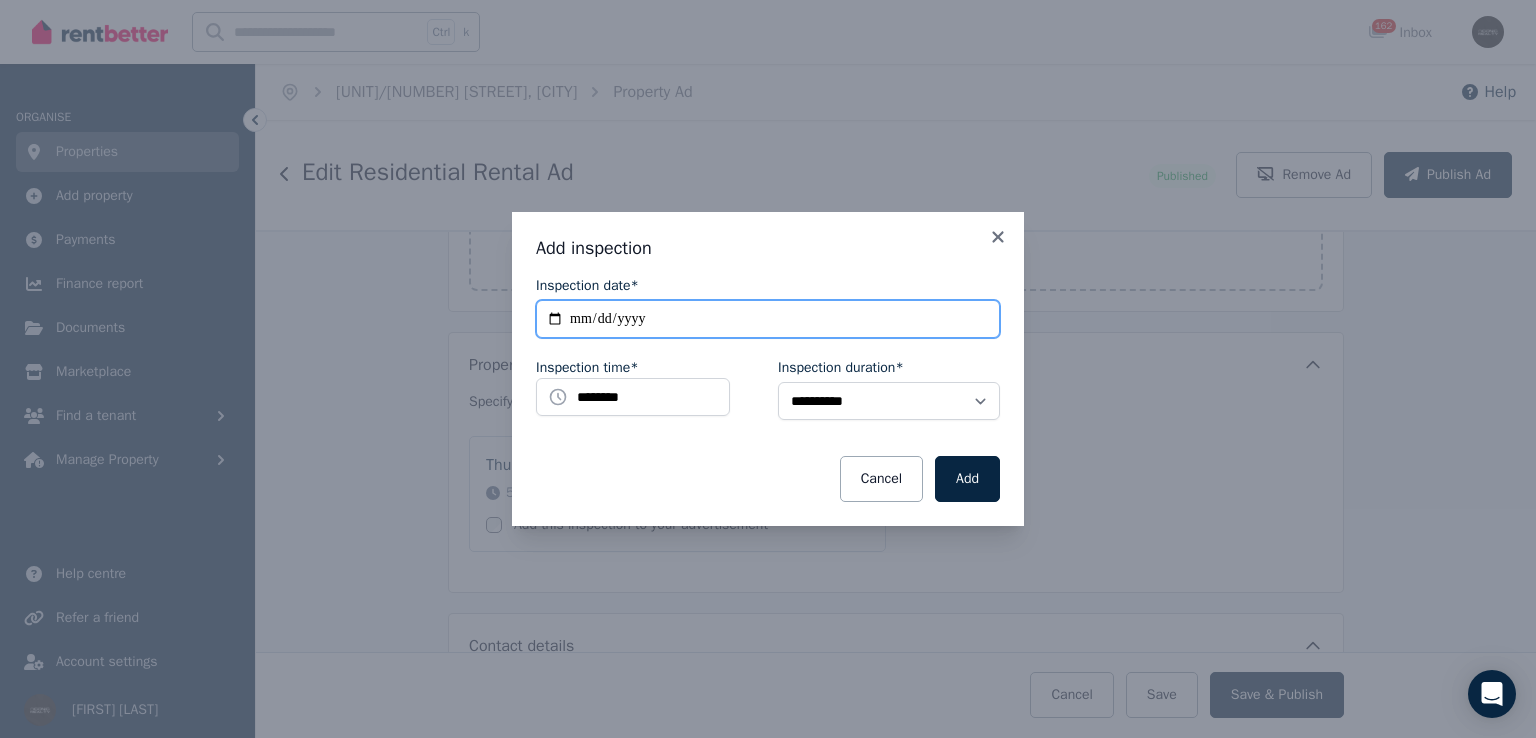 type on "**********" 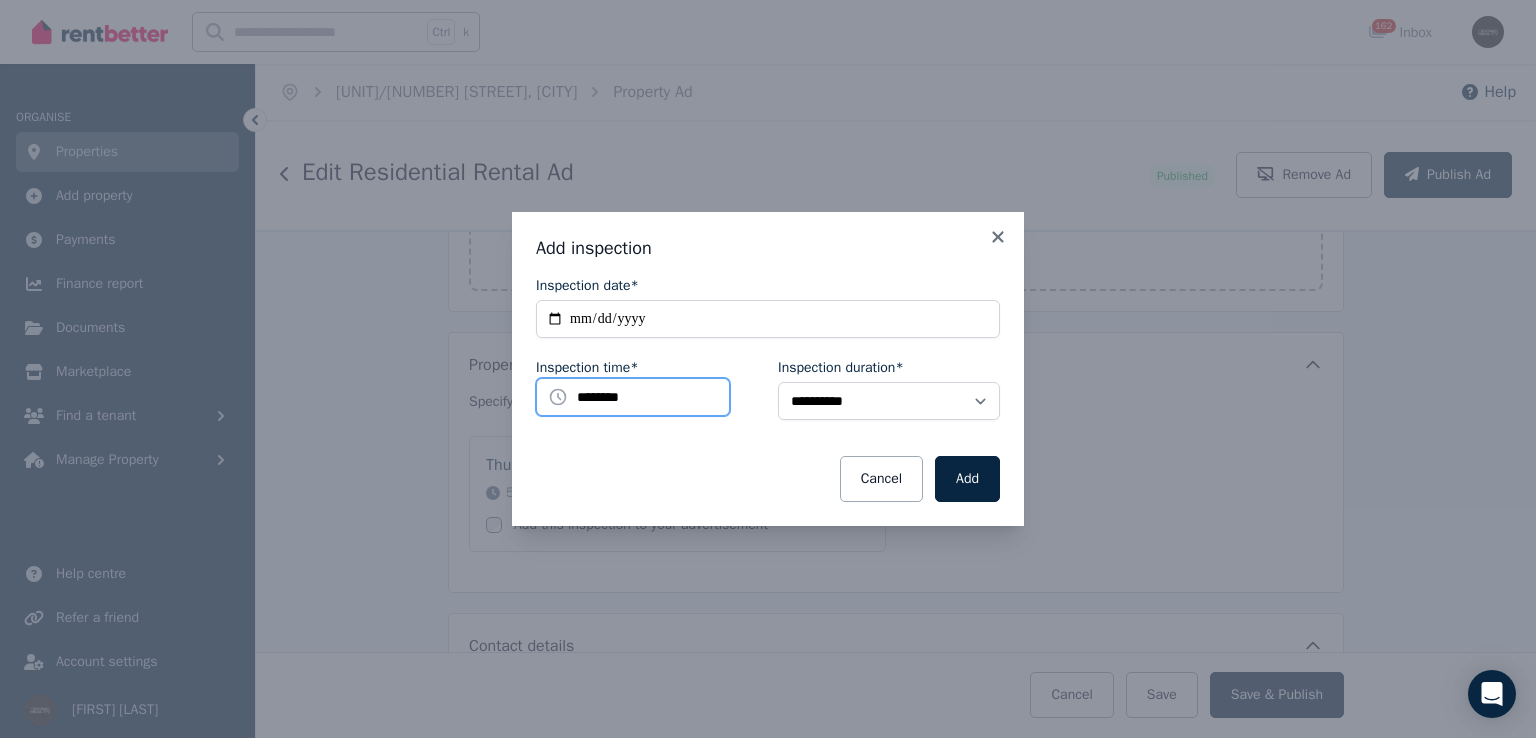 click on "********" at bounding box center [633, 397] 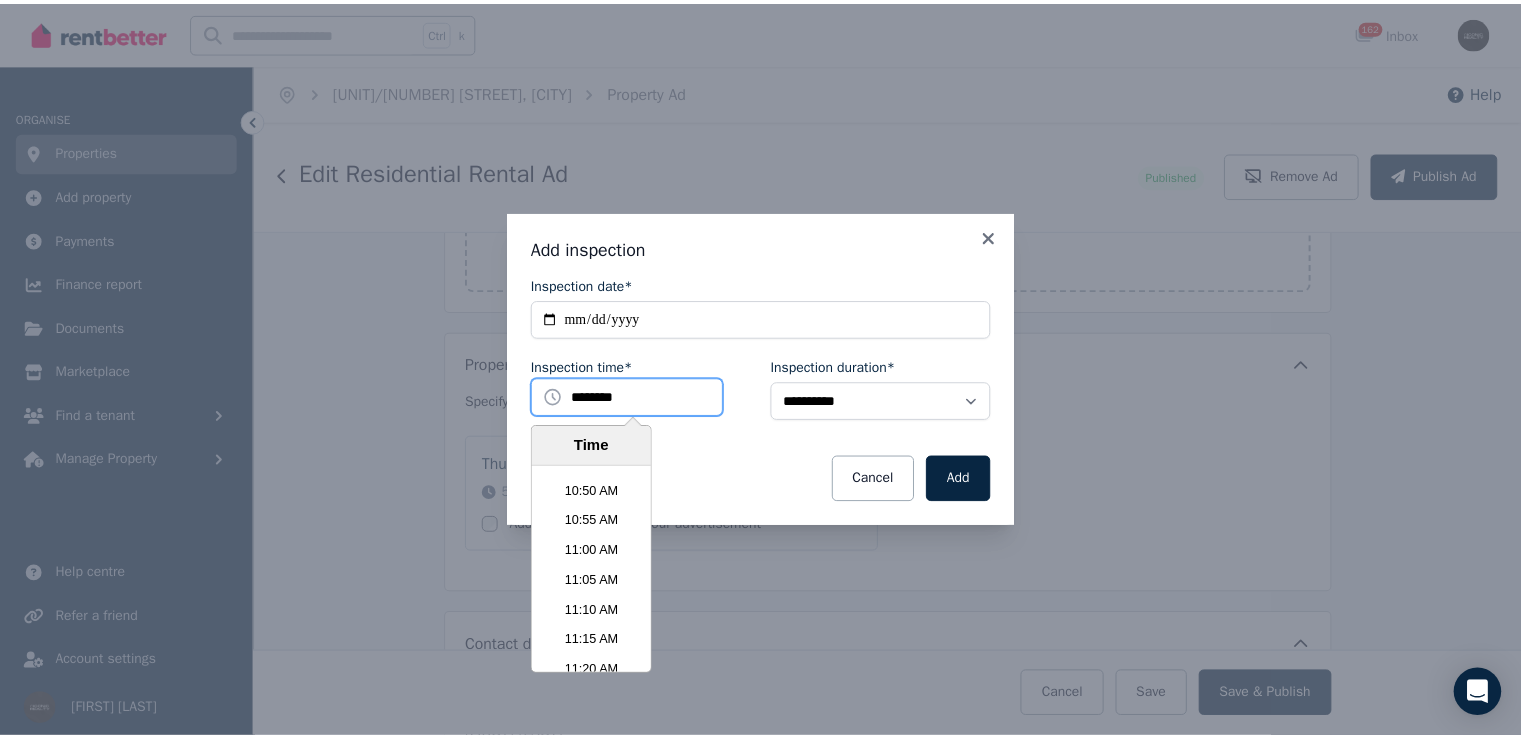 scroll, scrollTop: 3790, scrollLeft: 0, axis: vertical 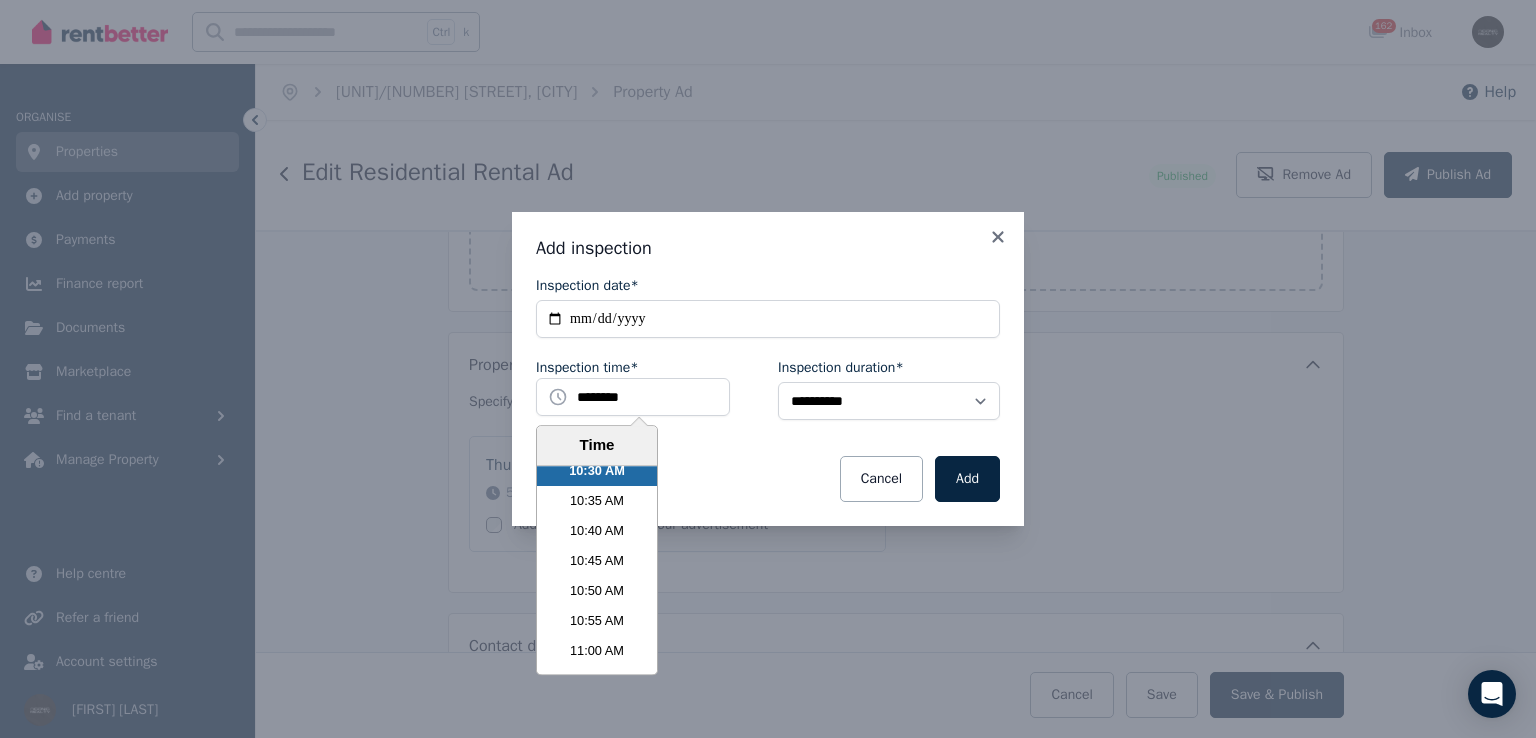 click on "10:45 AM" at bounding box center [597, 561] 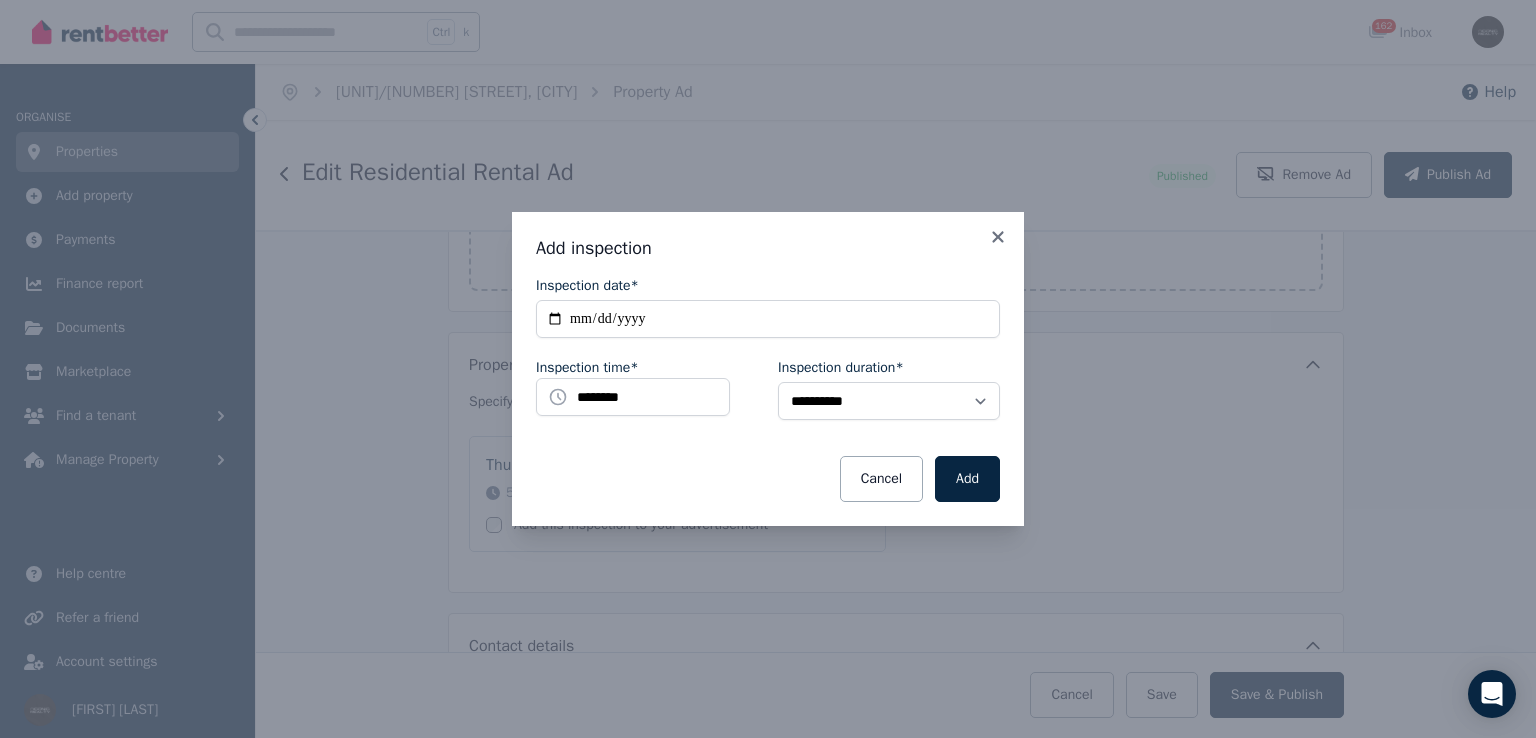 click on "Add" at bounding box center [967, 479] 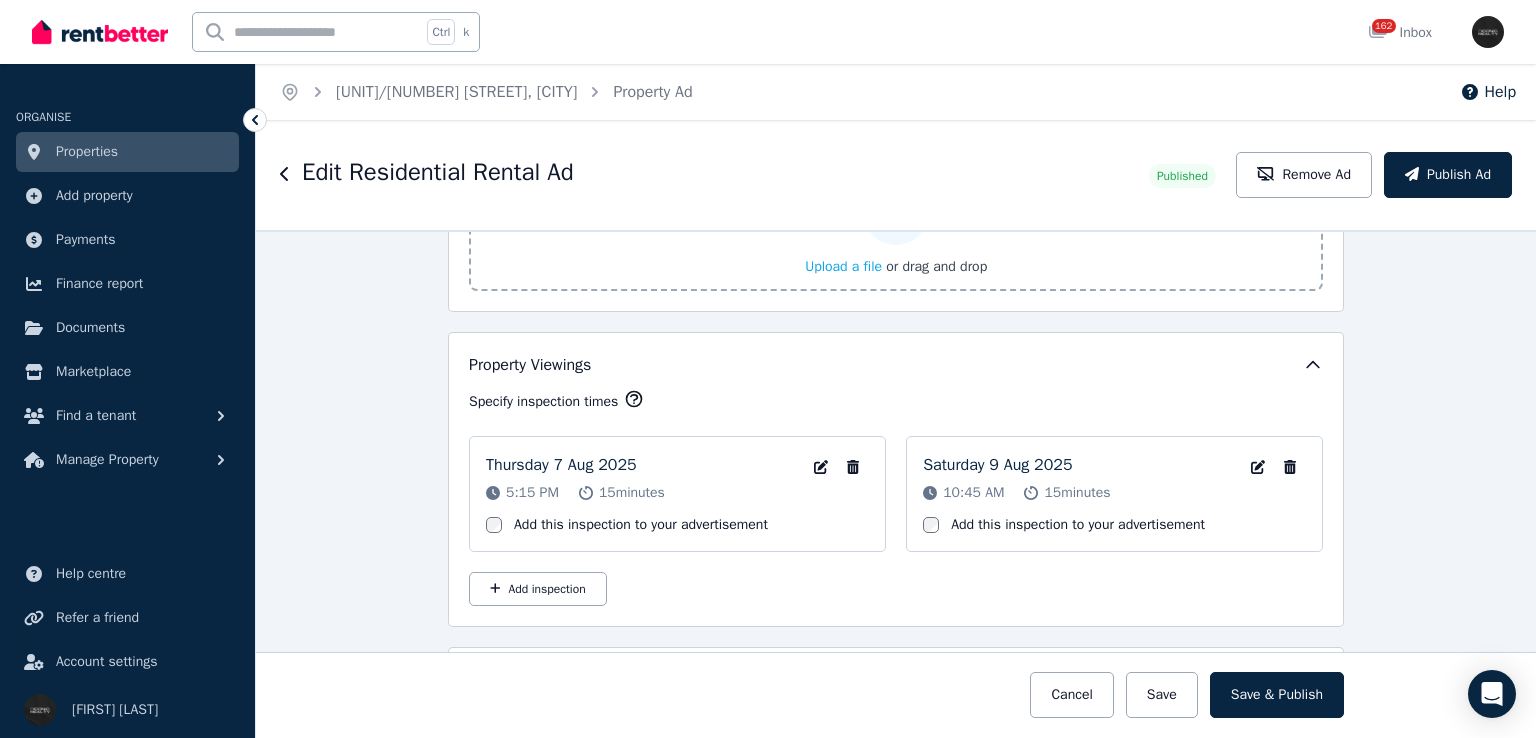 click on "Save & Publish" at bounding box center [1277, 695] 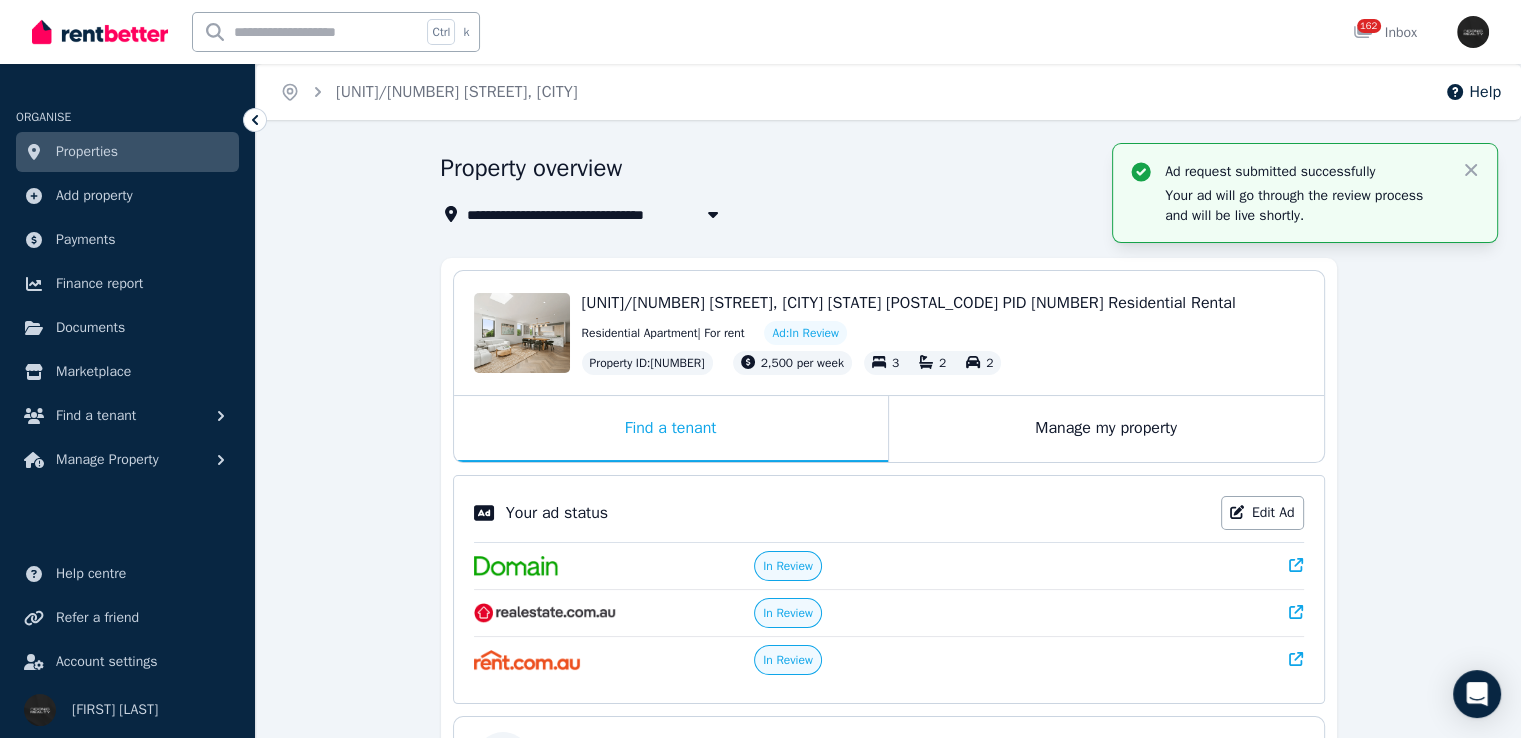 click on "Properties" at bounding box center (127, 152) 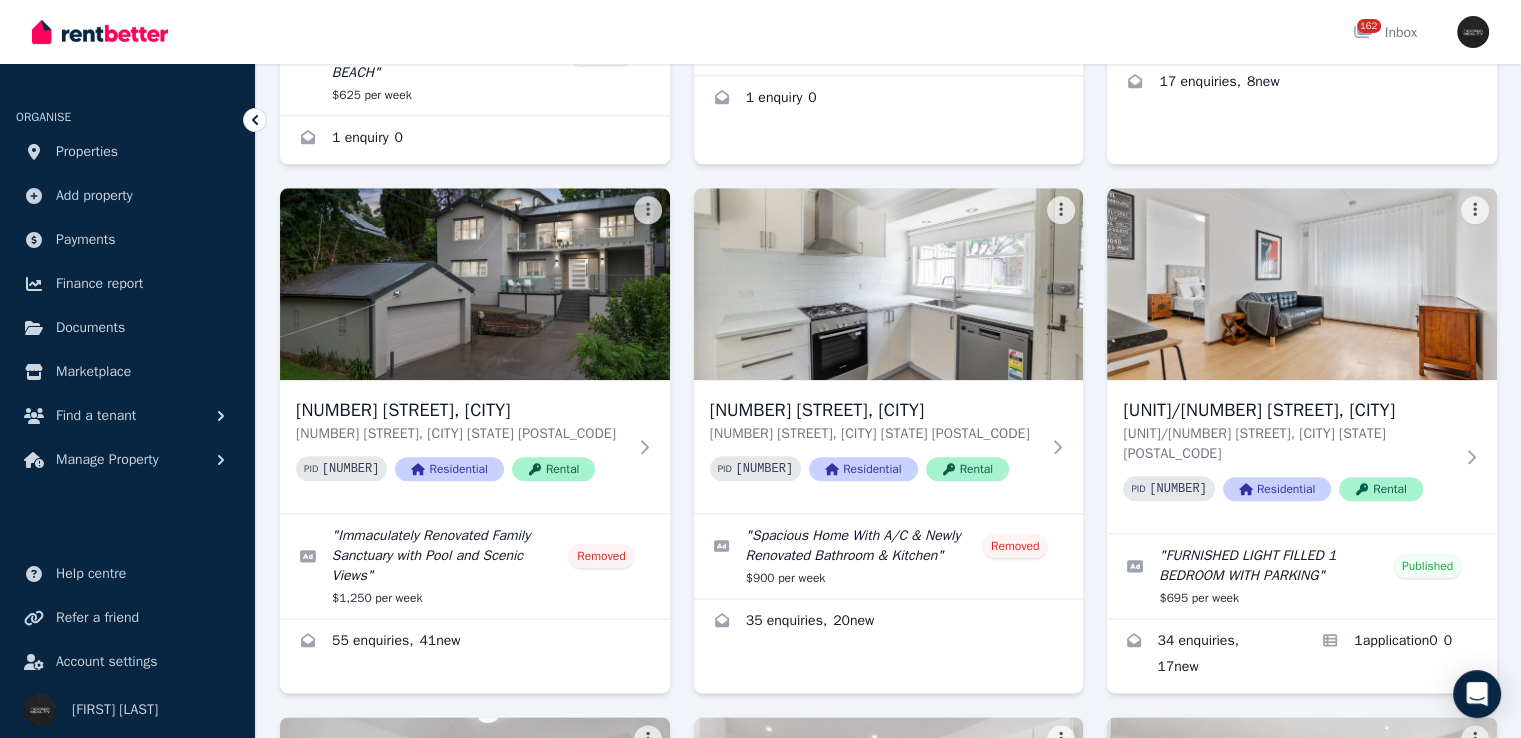 scroll, scrollTop: 2200, scrollLeft: 0, axis: vertical 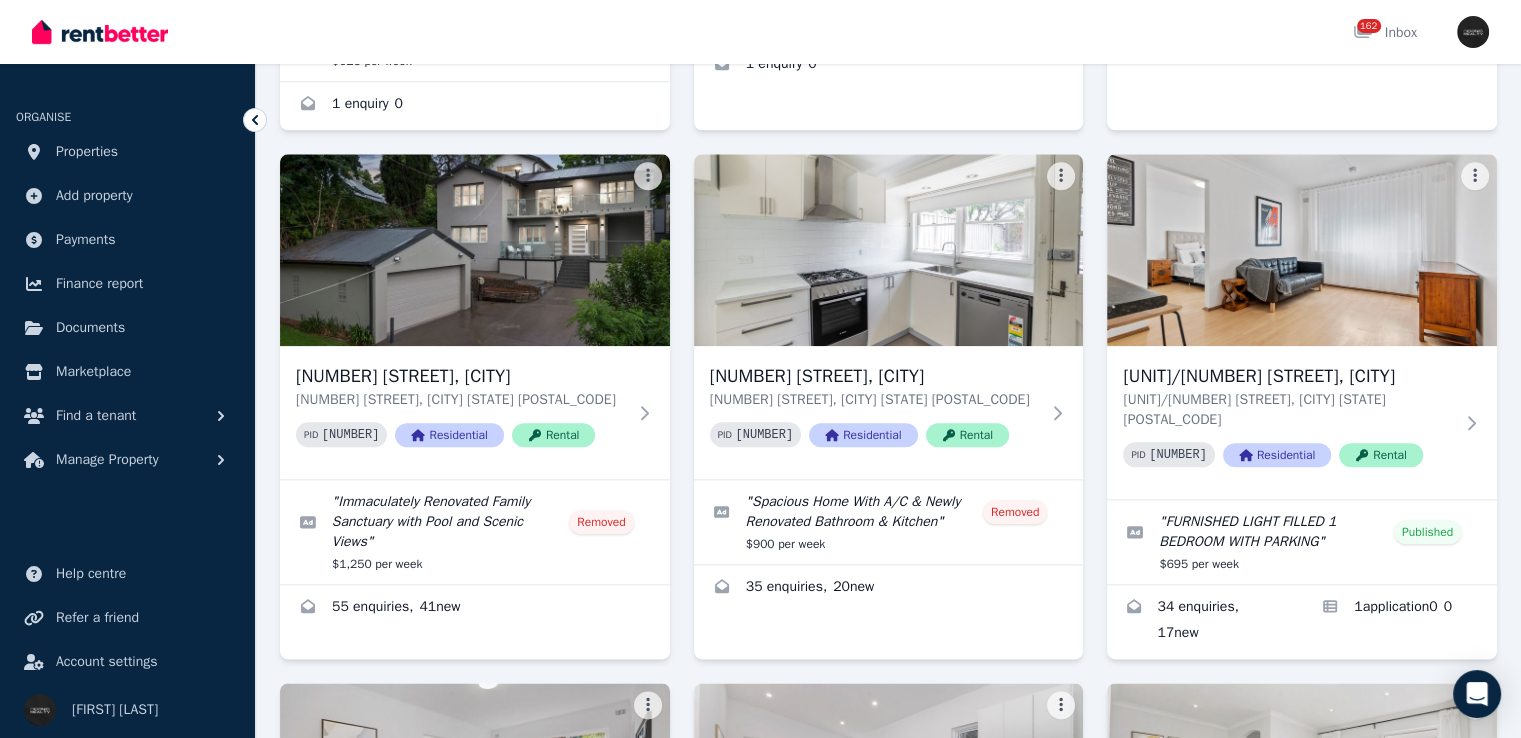 click on "[UNIT]/[NUMBER] [STREET], [CITY] [STATE] [POSTAL_CODE]" at bounding box center (1288, 410) 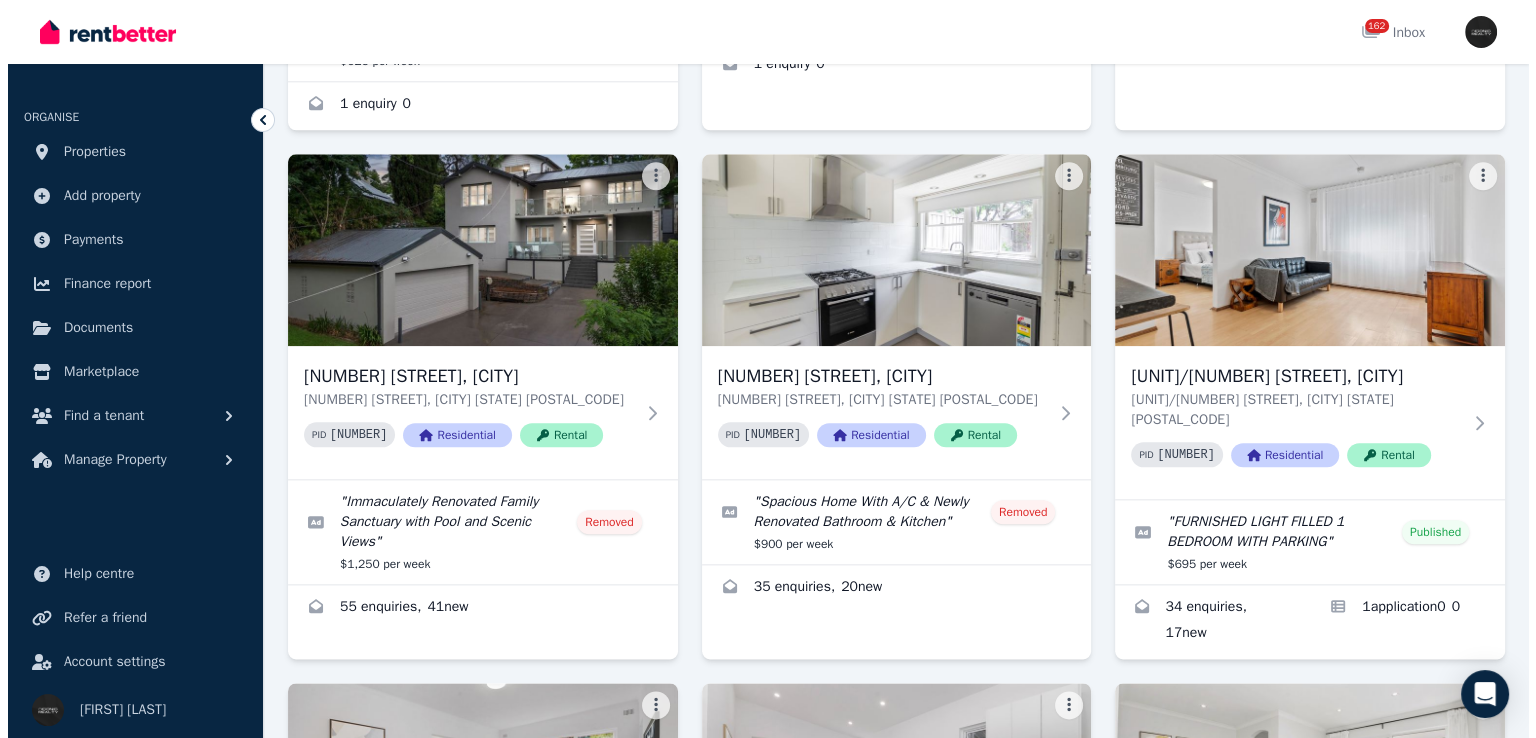 scroll, scrollTop: 0, scrollLeft: 0, axis: both 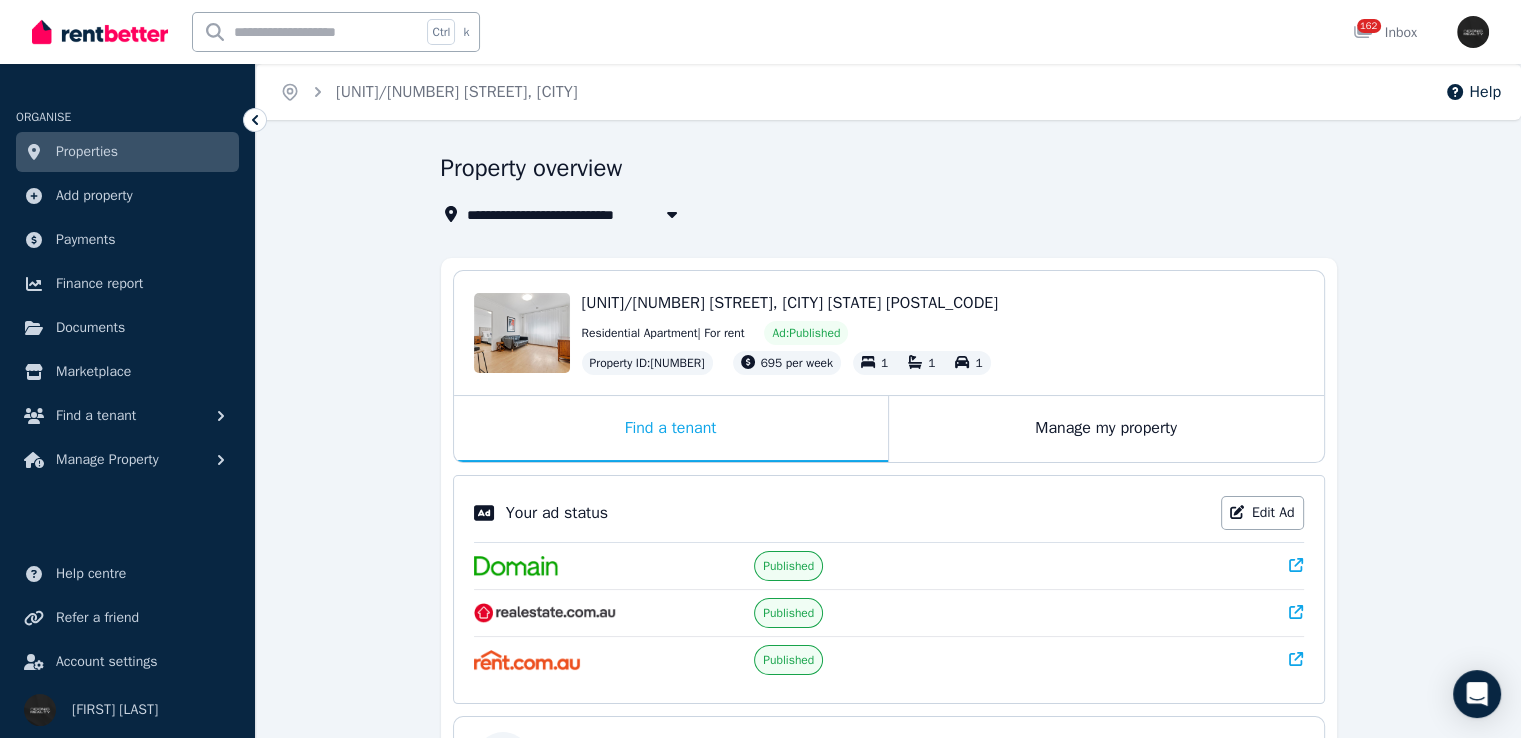 click 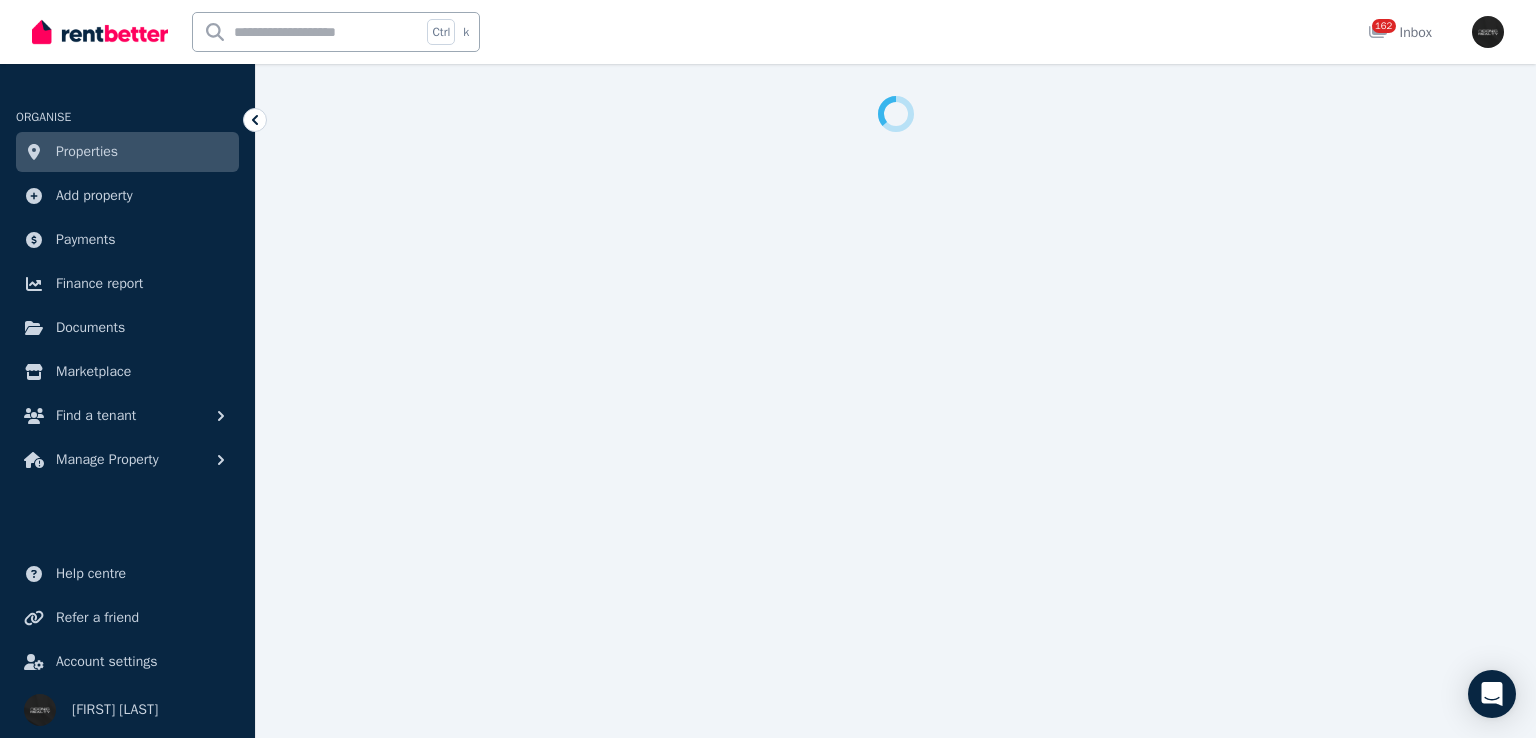 select on "**********" 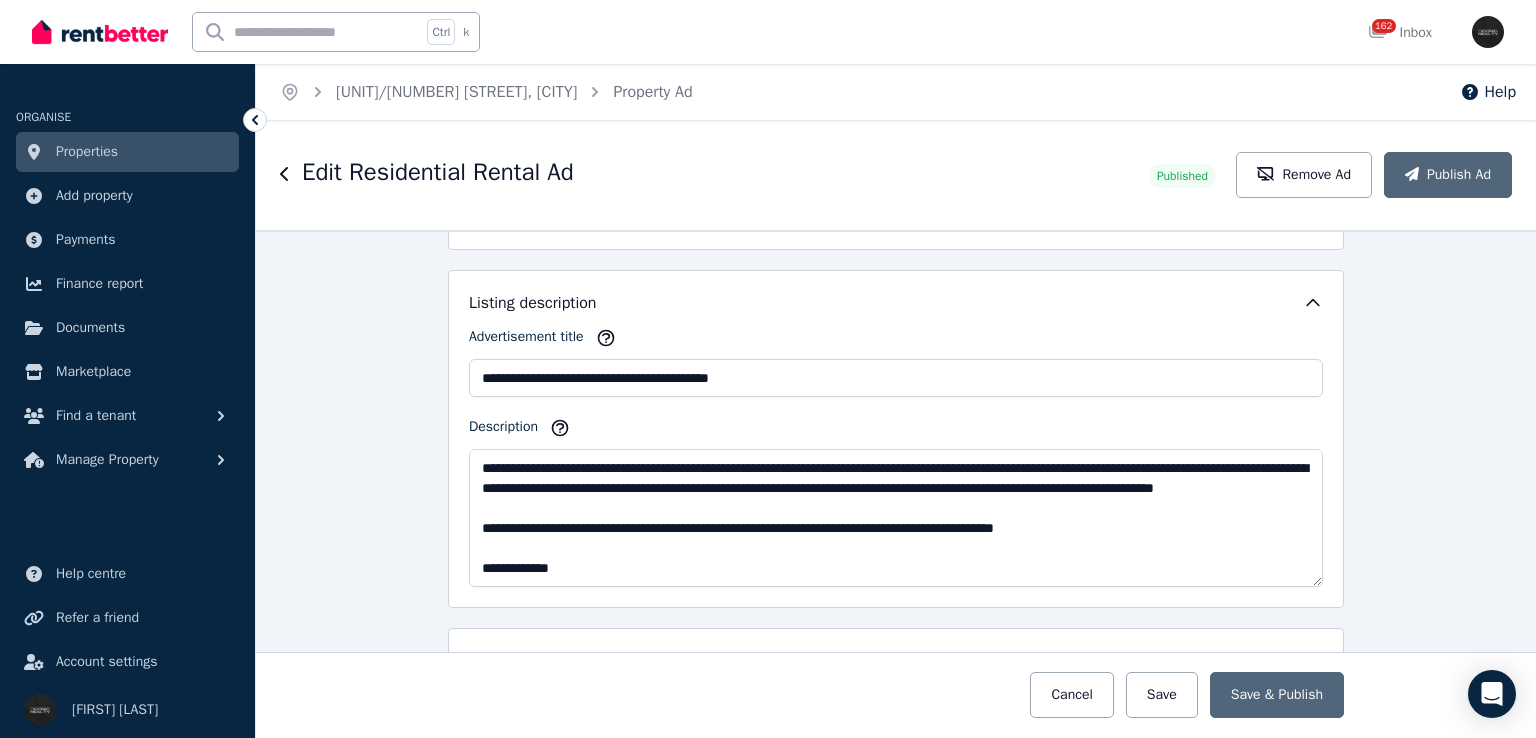 scroll, scrollTop: 1200, scrollLeft: 0, axis: vertical 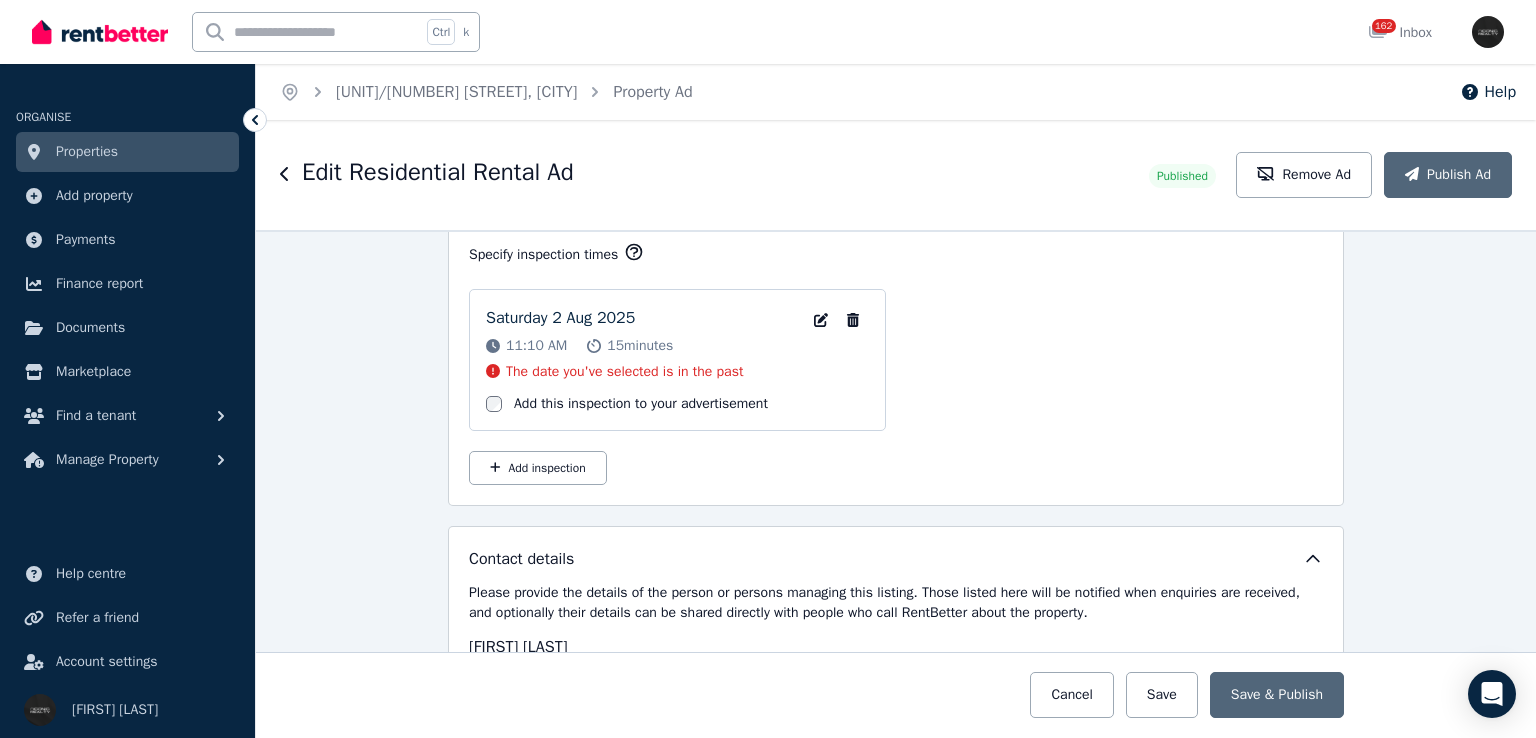 click 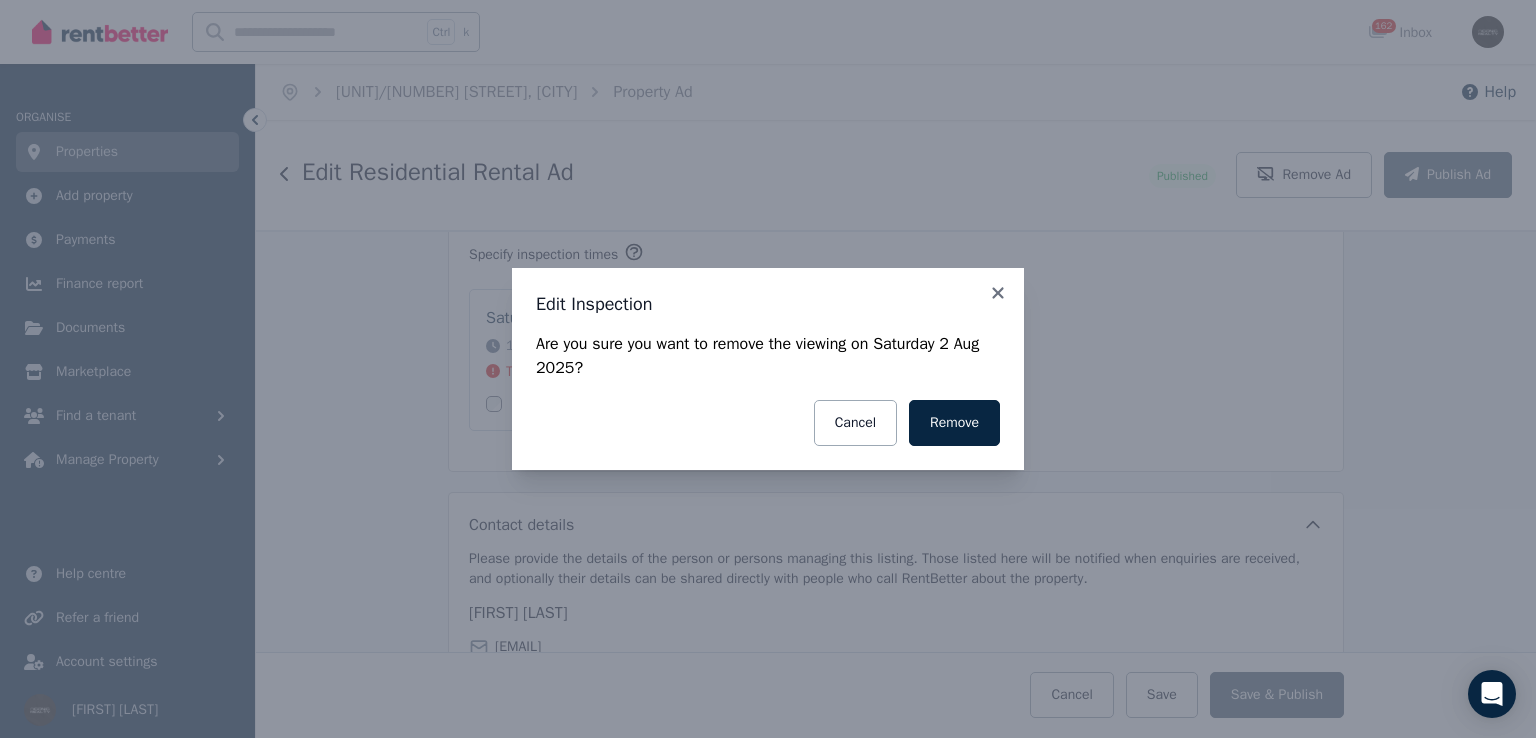 click on "Remove" at bounding box center (954, 423) 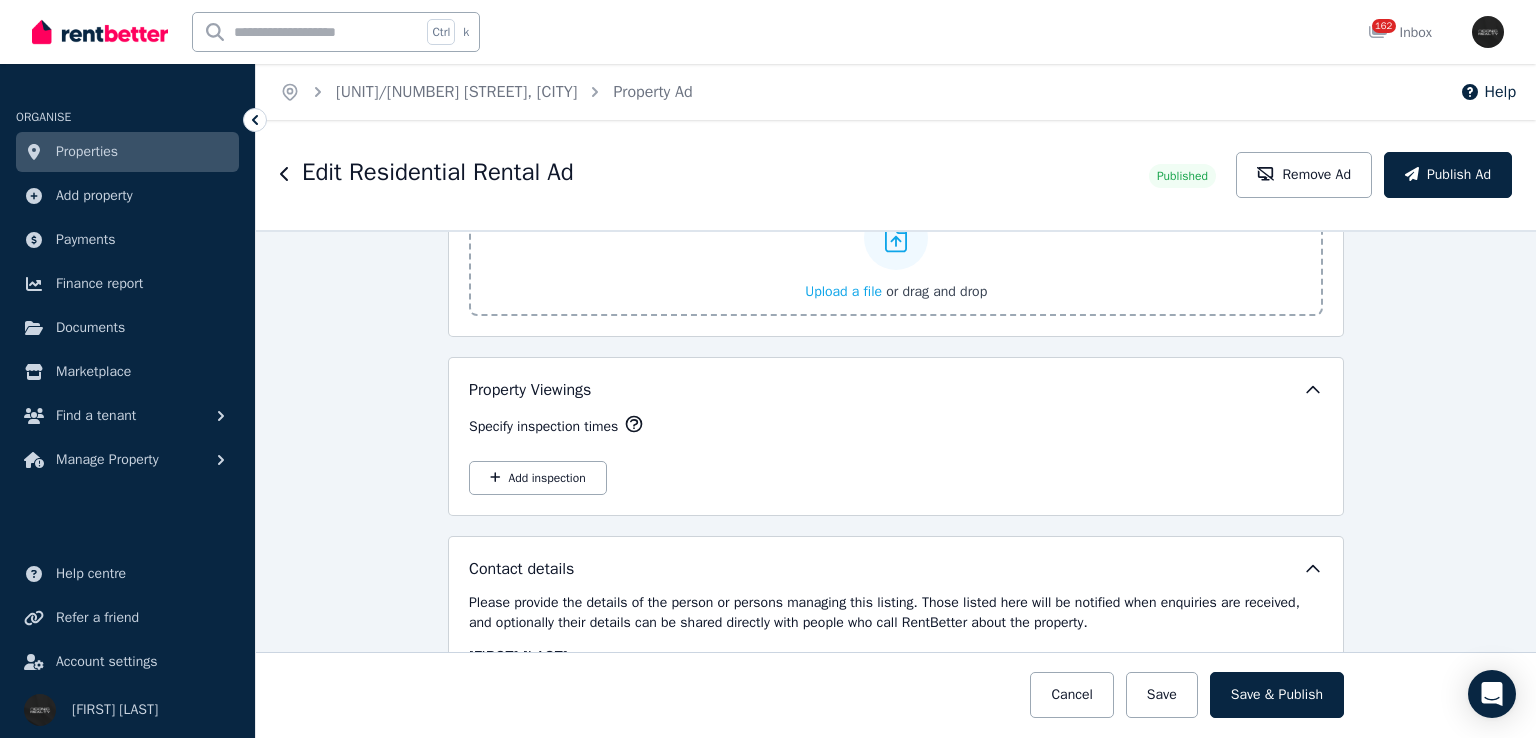 scroll, scrollTop: 2800, scrollLeft: 0, axis: vertical 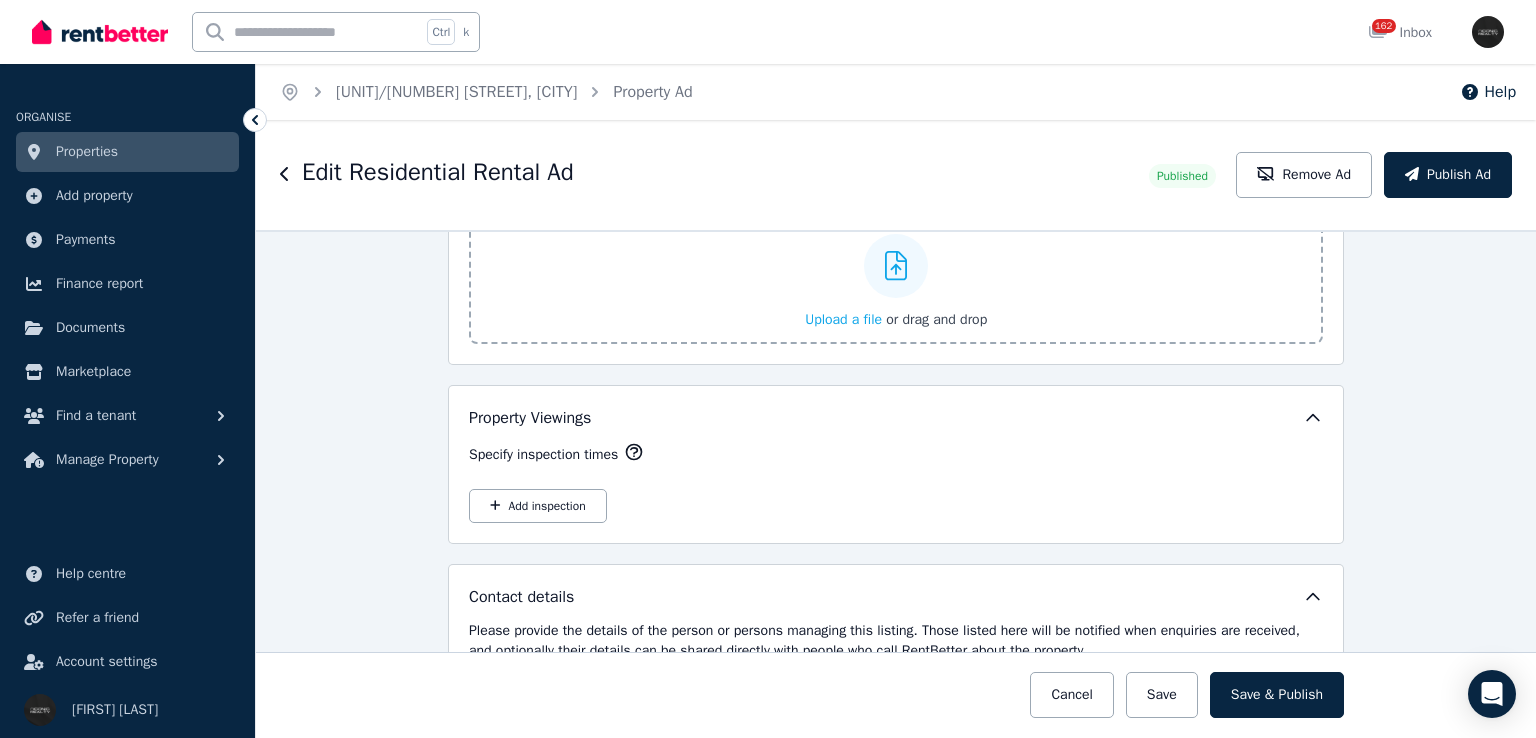 click on "Add inspection" at bounding box center [538, 506] 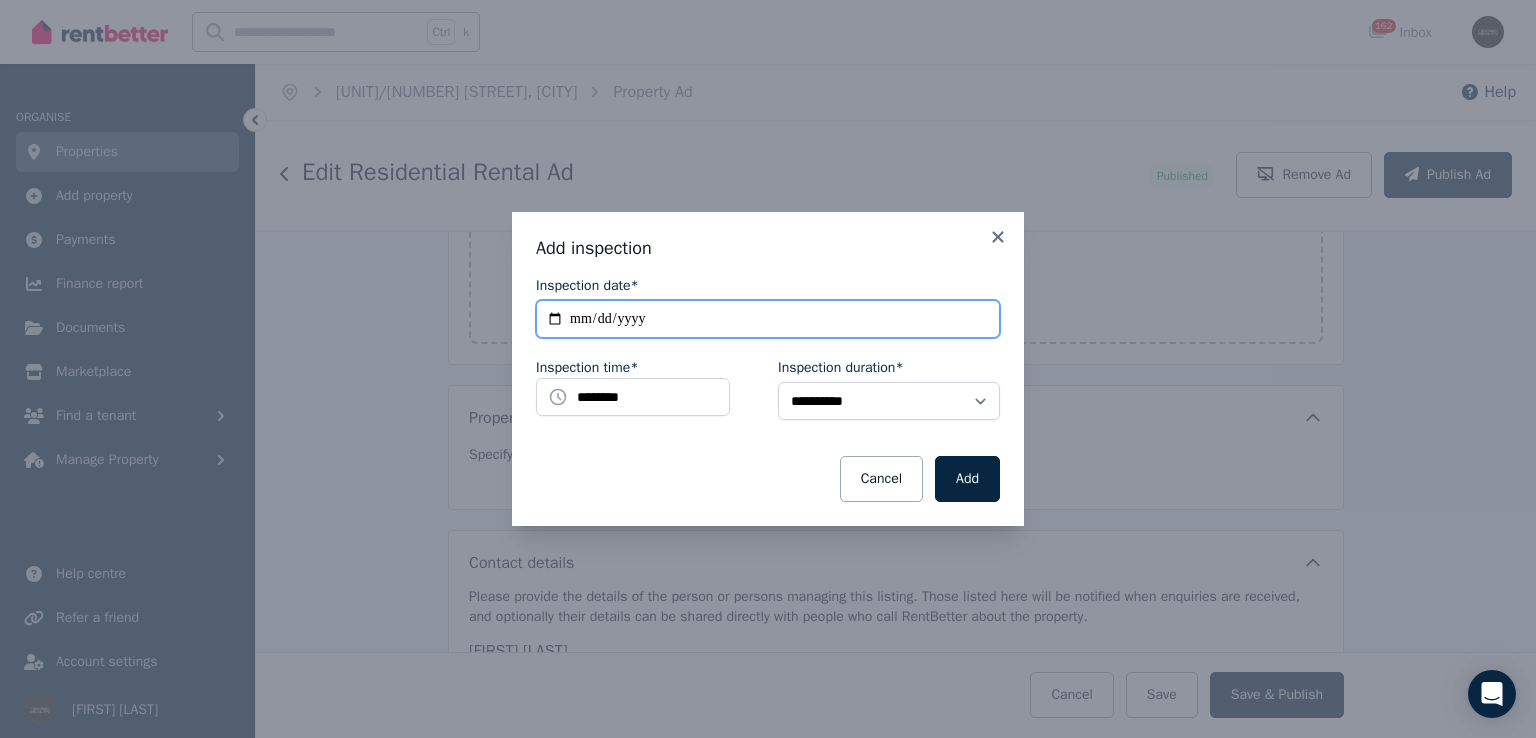 click on "**********" at bounding box center [768, 319] 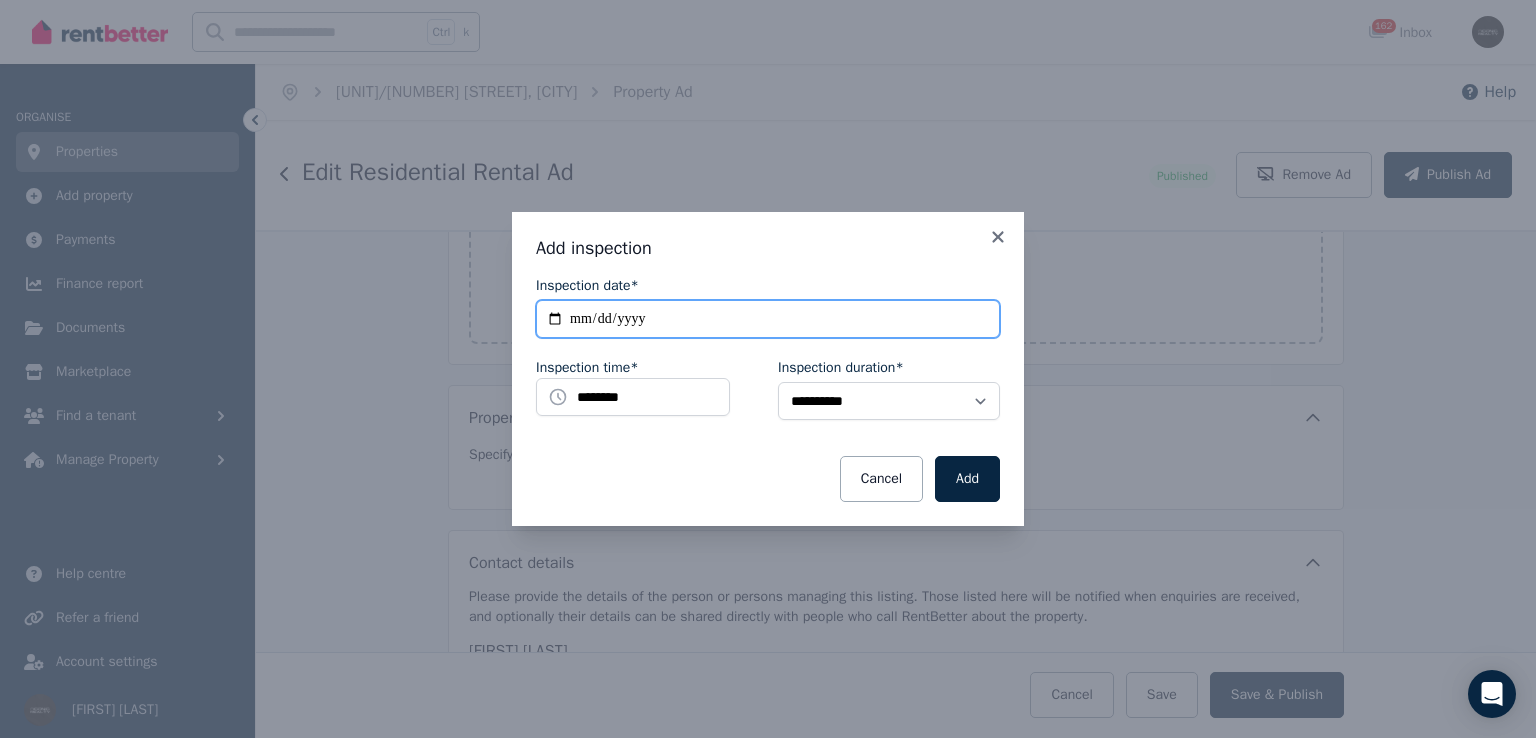 type on "**********" 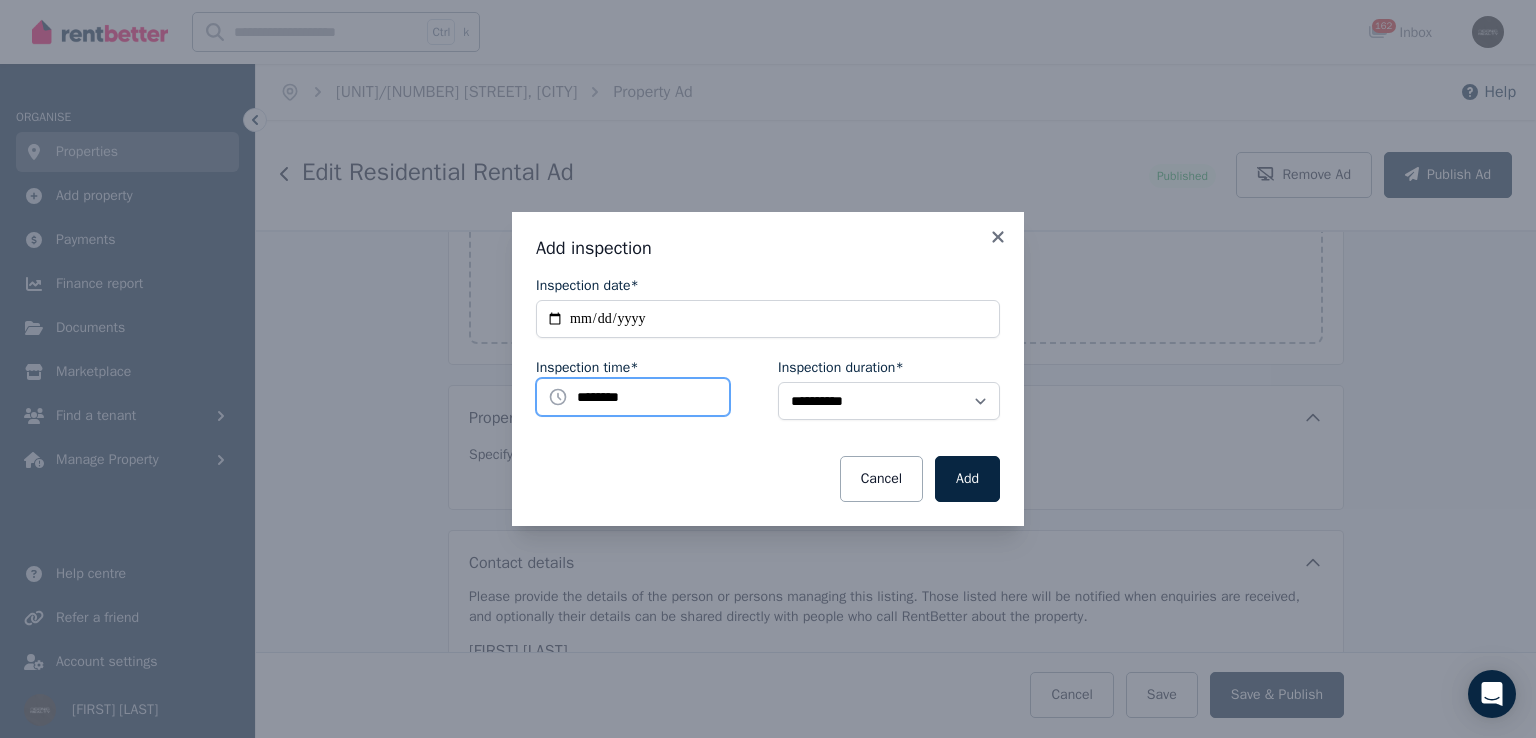 click on "********" at bounding box center [633, 397] 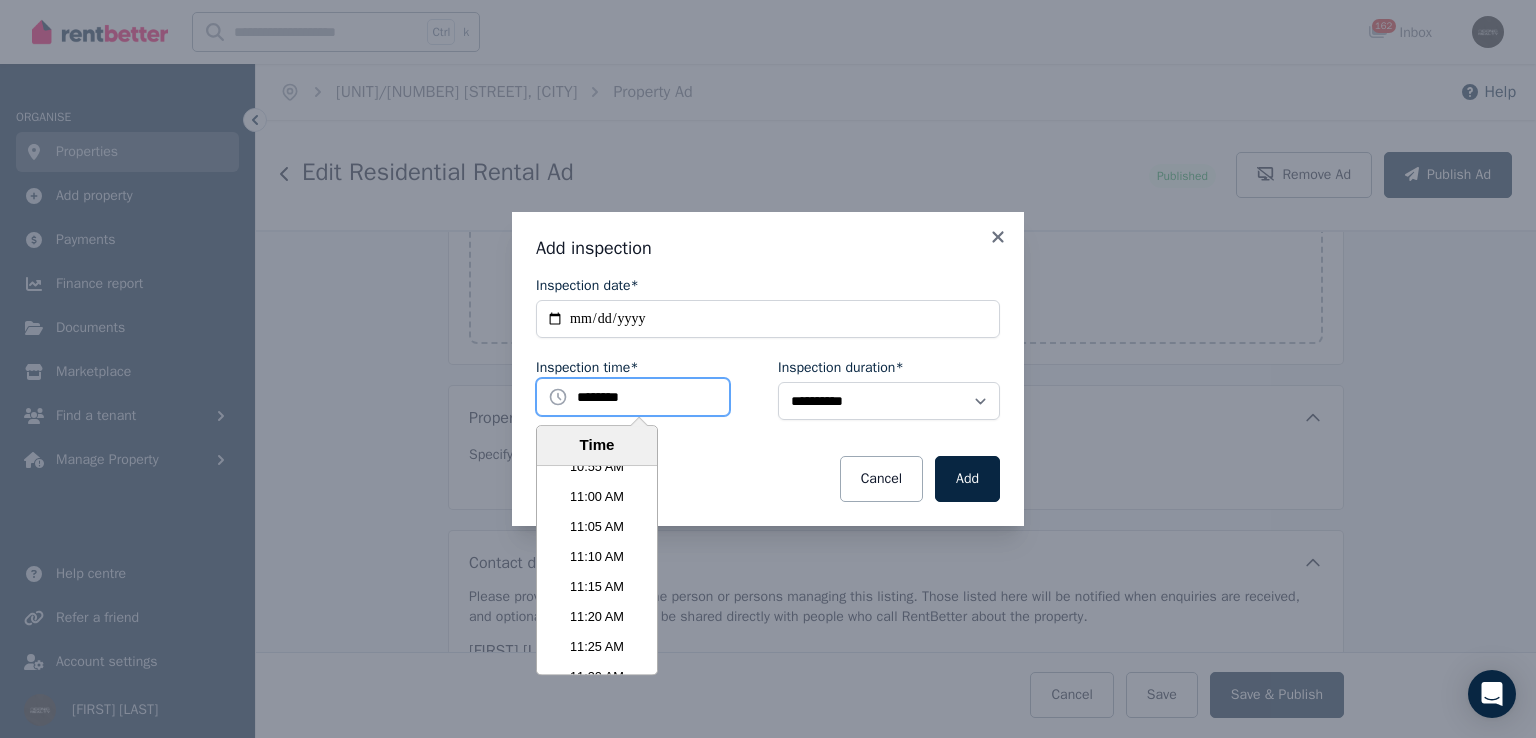 scroll, scrollTop: 3990, scrollLeft: 0, axis: vertical 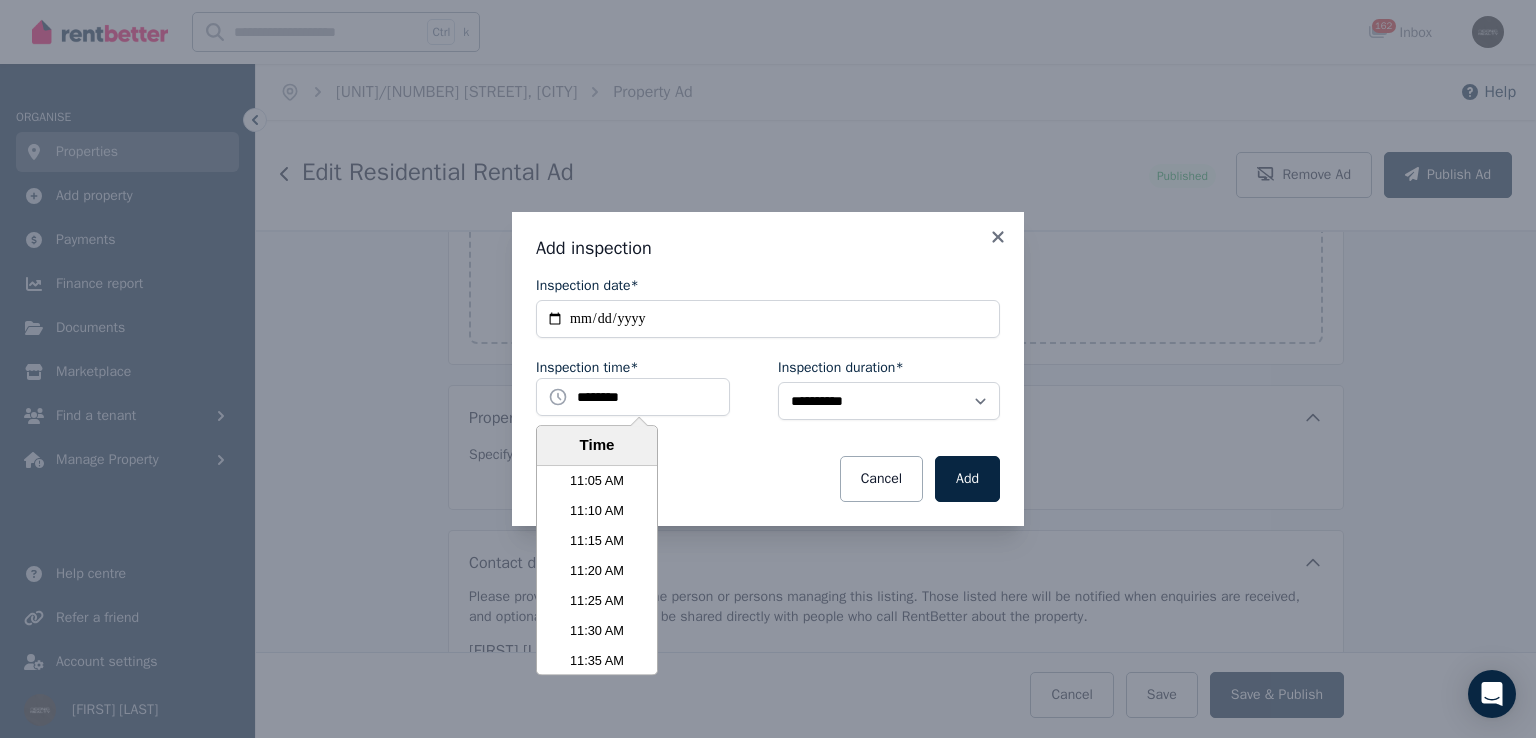 click on "11:20 AM" at bounding box center [597, 571] 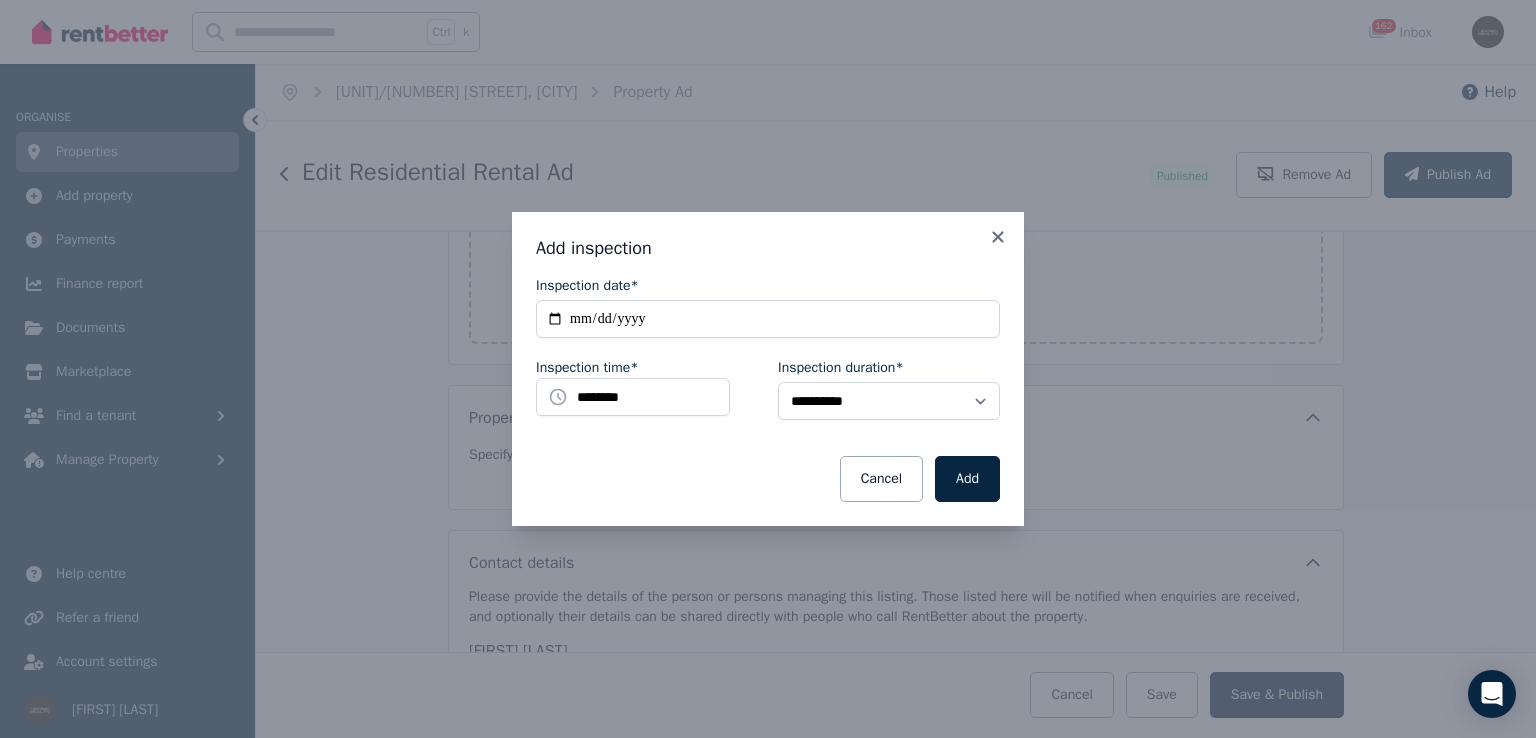 click on "Add" at bounding box center (967, 479) 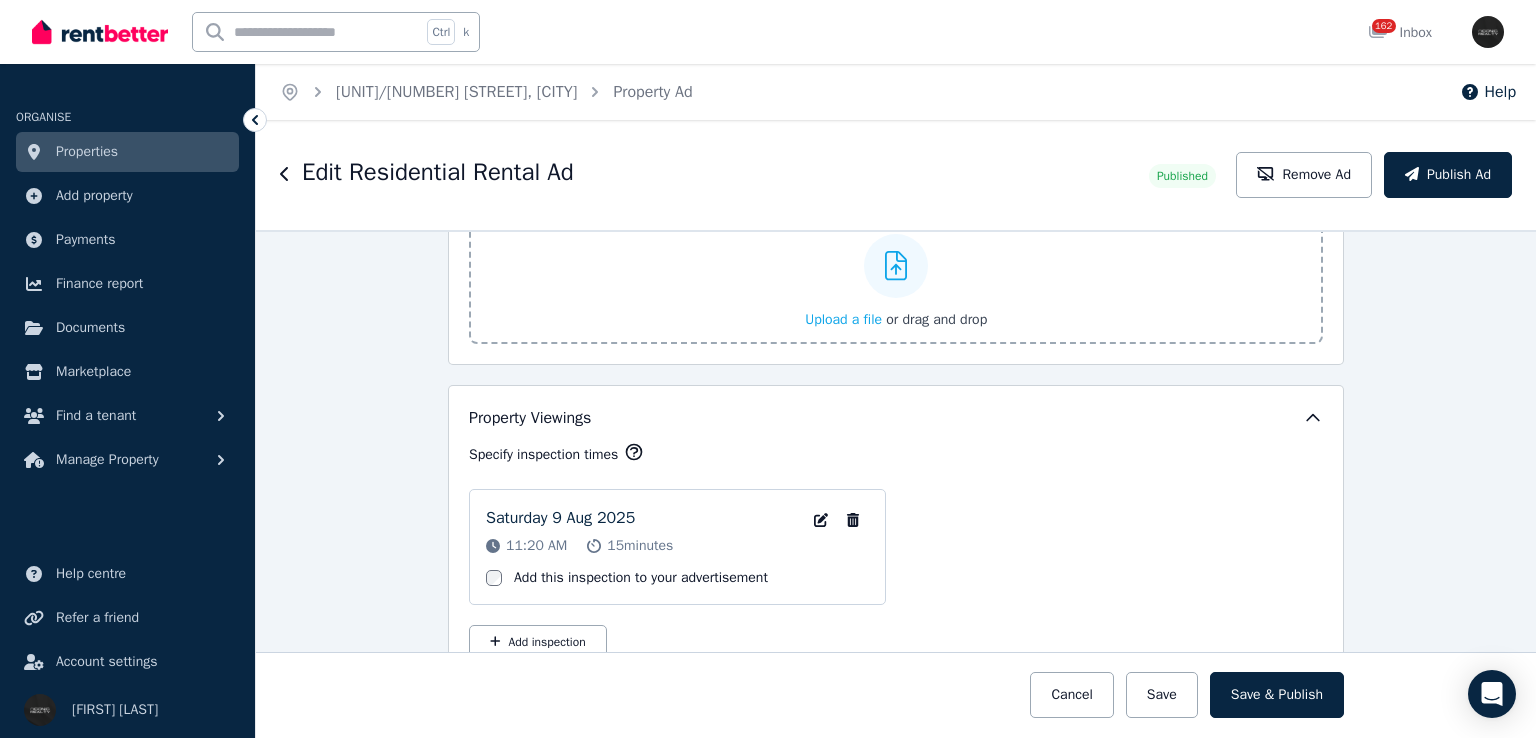 click on "Save & Publish" at bounding box center (1277, 695) 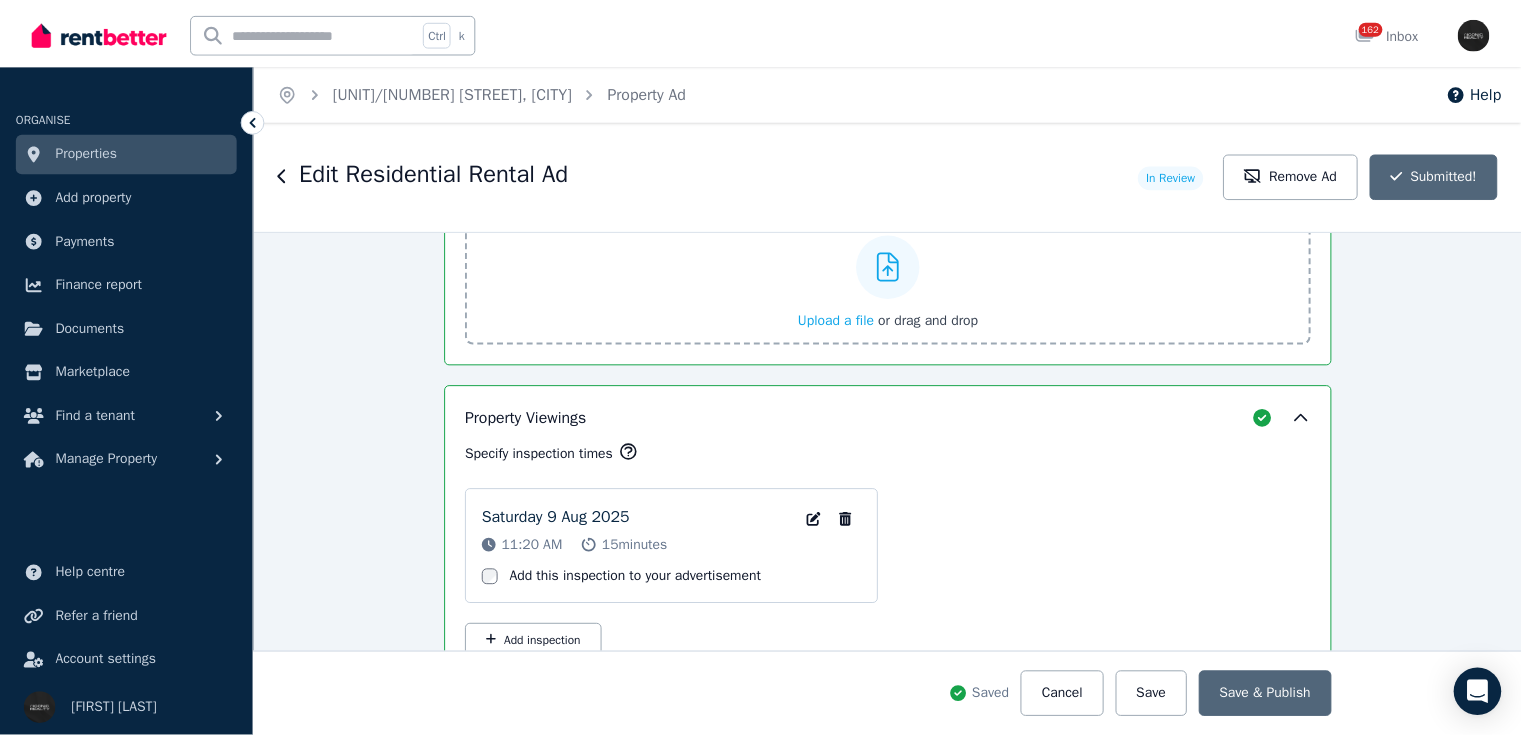 scroll, scrollTop: 2900, scrollLeft: 0, axis: vertical 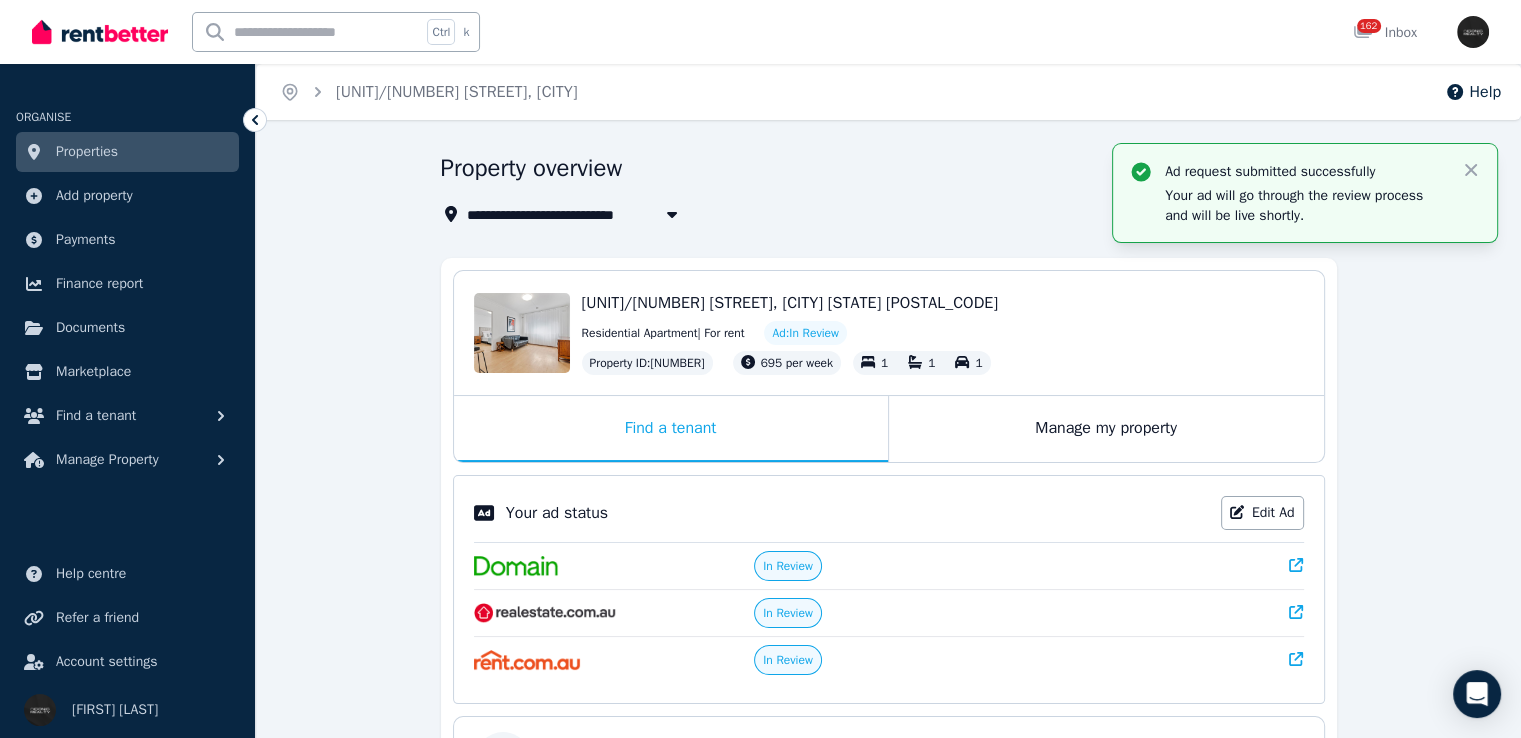 click on "Properties" at bounding box center [127, 152] 